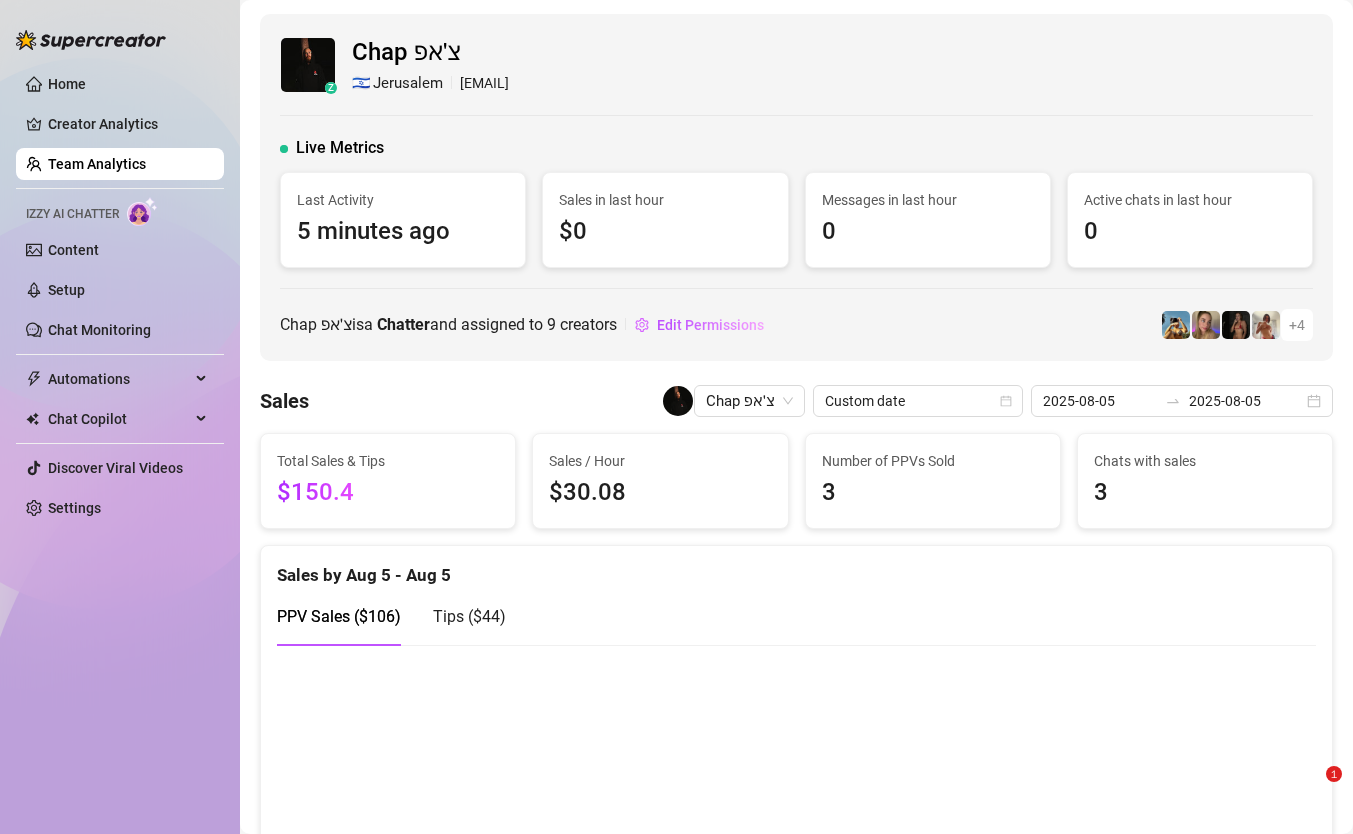 scroll, scrollTop: 0, scrollLeft: 0, axis: both 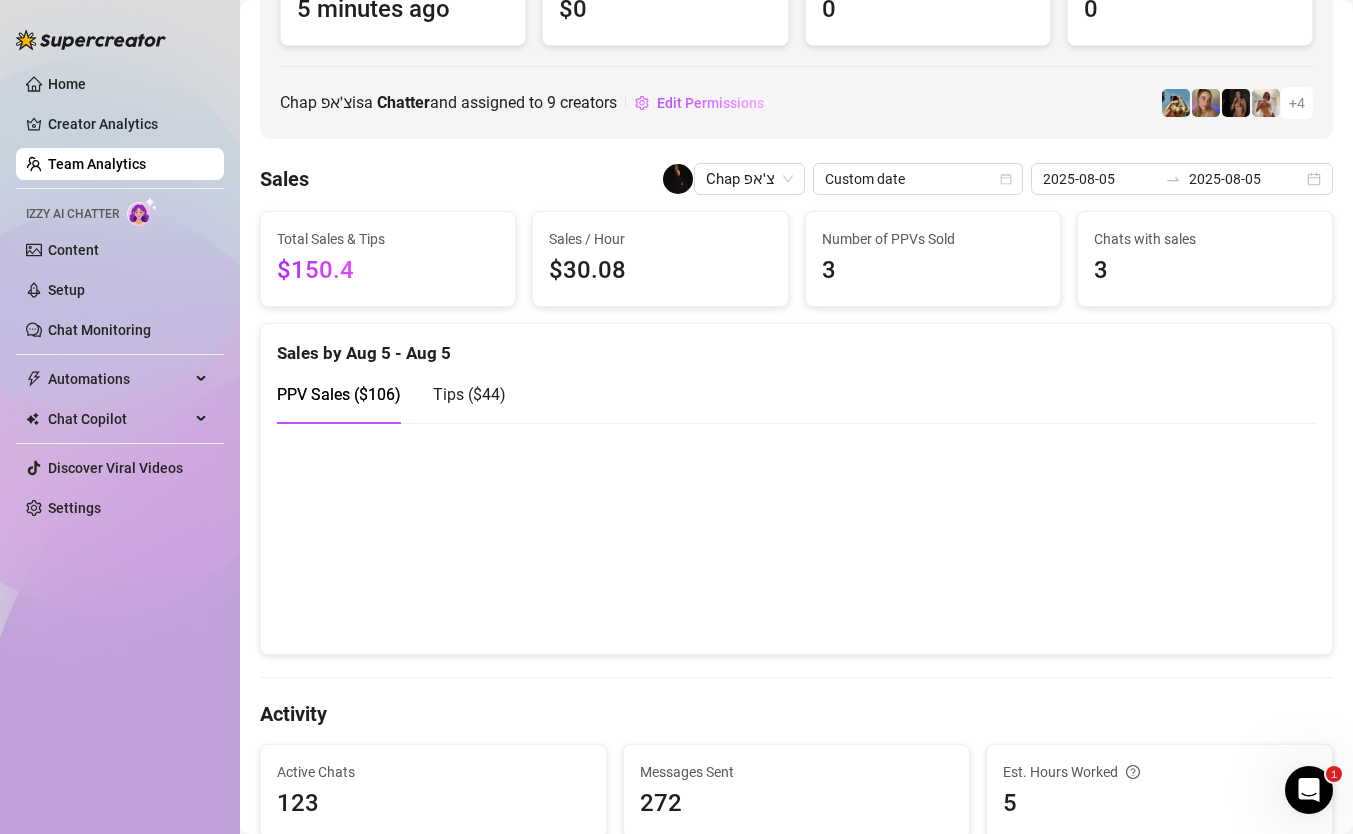 click on "Home Creator Analytics   Team Analytics Izzy AI Chatter Content Setup Chat Monitoring Automations Chat Copilot Discover Viral Videos Settings" at bounding box center (120, 296) 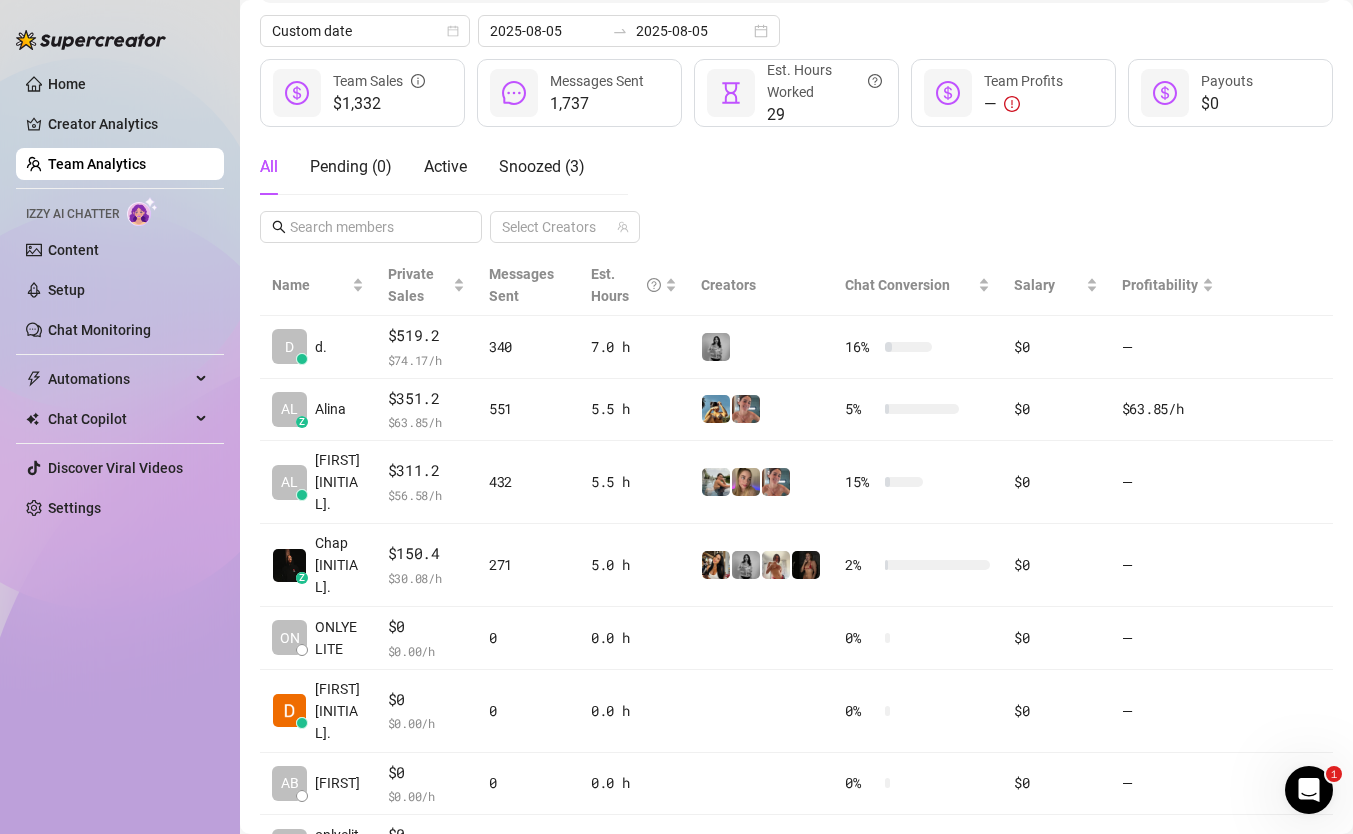 click on "Team Analytics" at bounding box center (97, 164) 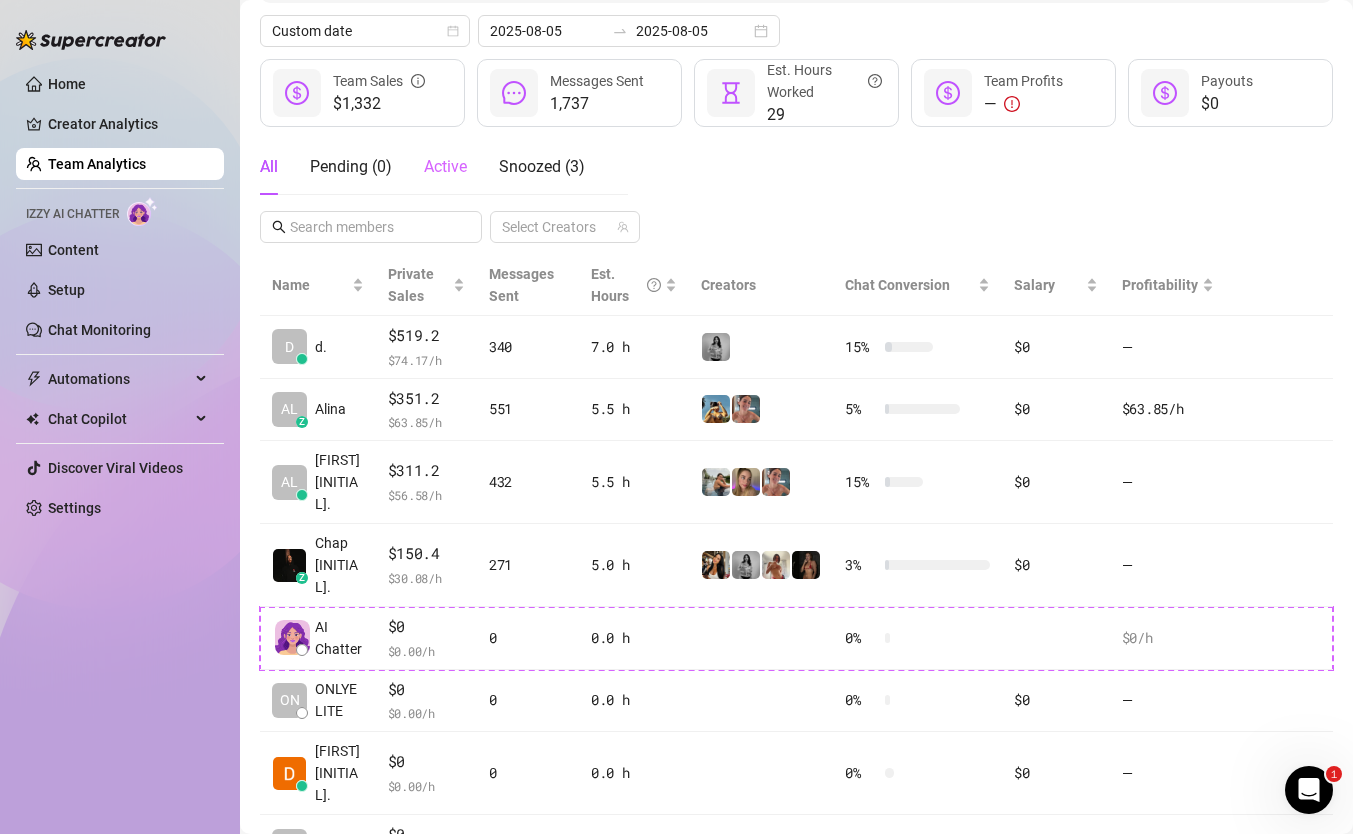 scroll, scrollTop: 0, scrollLeft: 0, axis: both 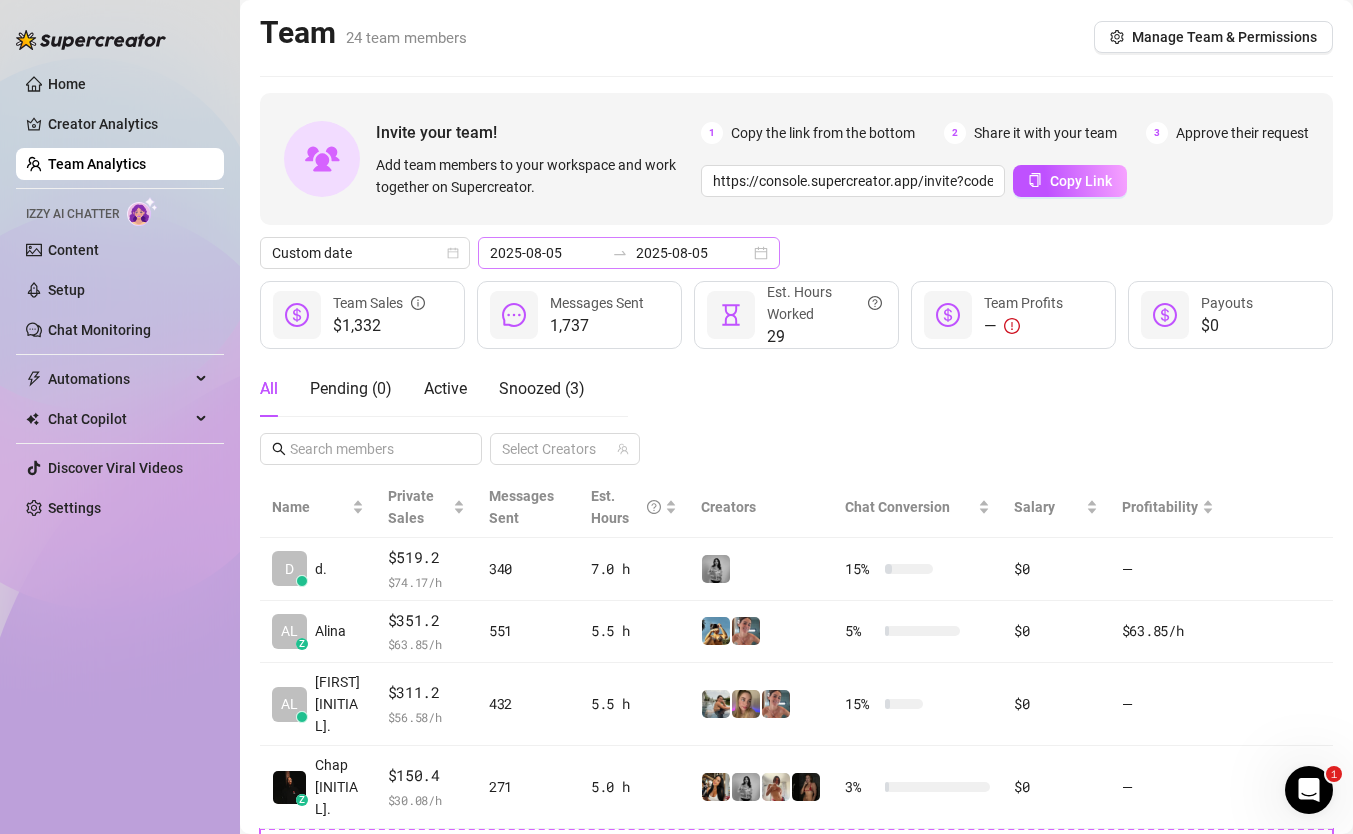 click at bounding box center [620, 253] 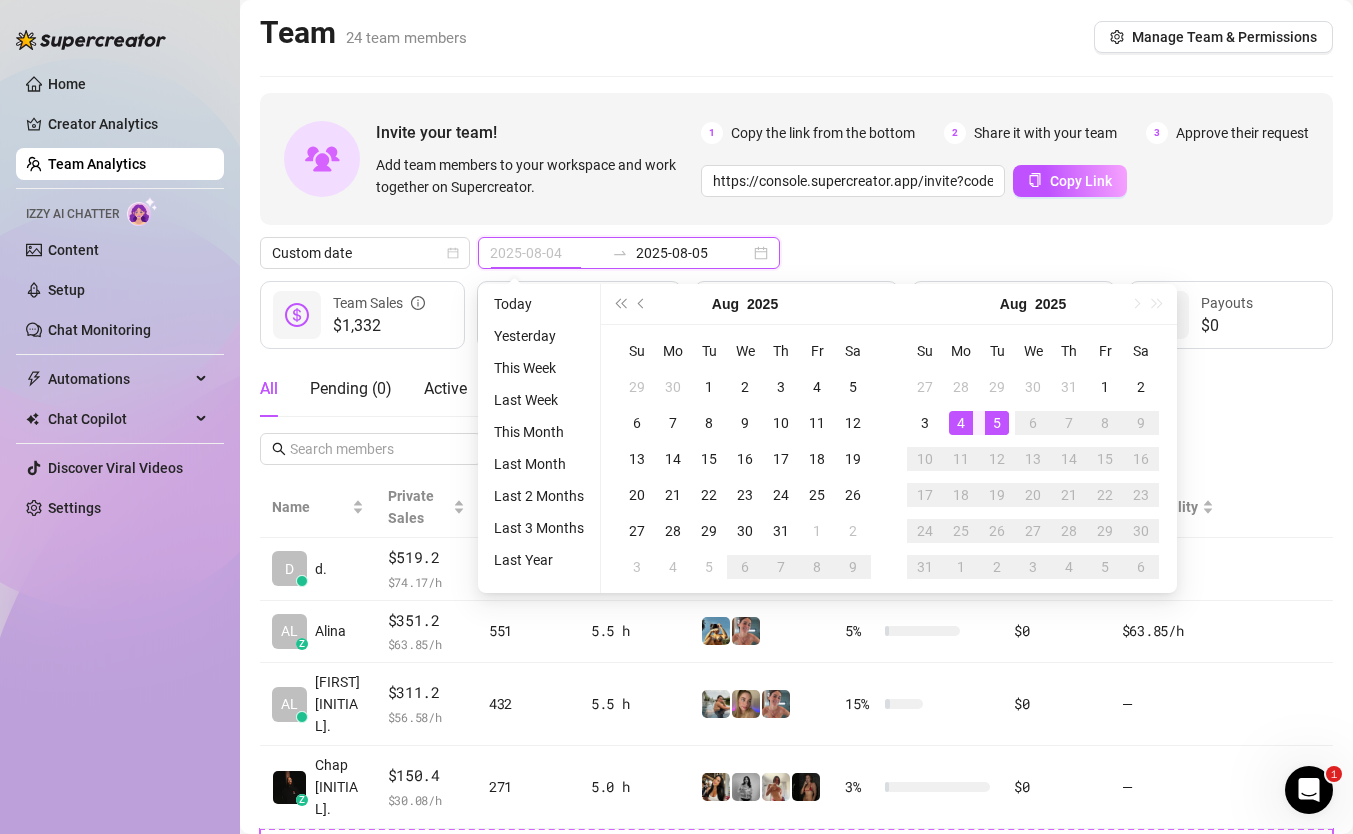 type on "[DATE]" 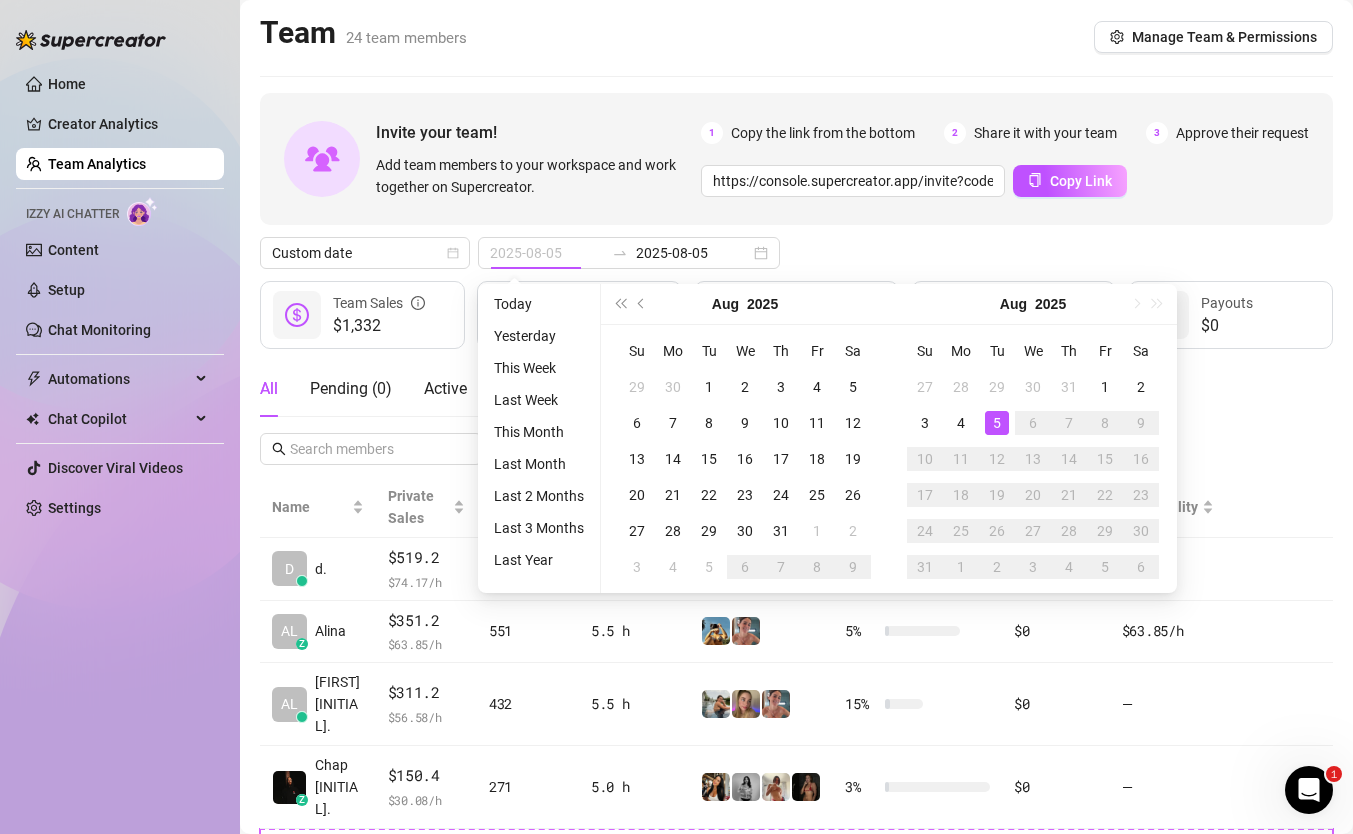 click on "5" at bounding box center (997, 423) 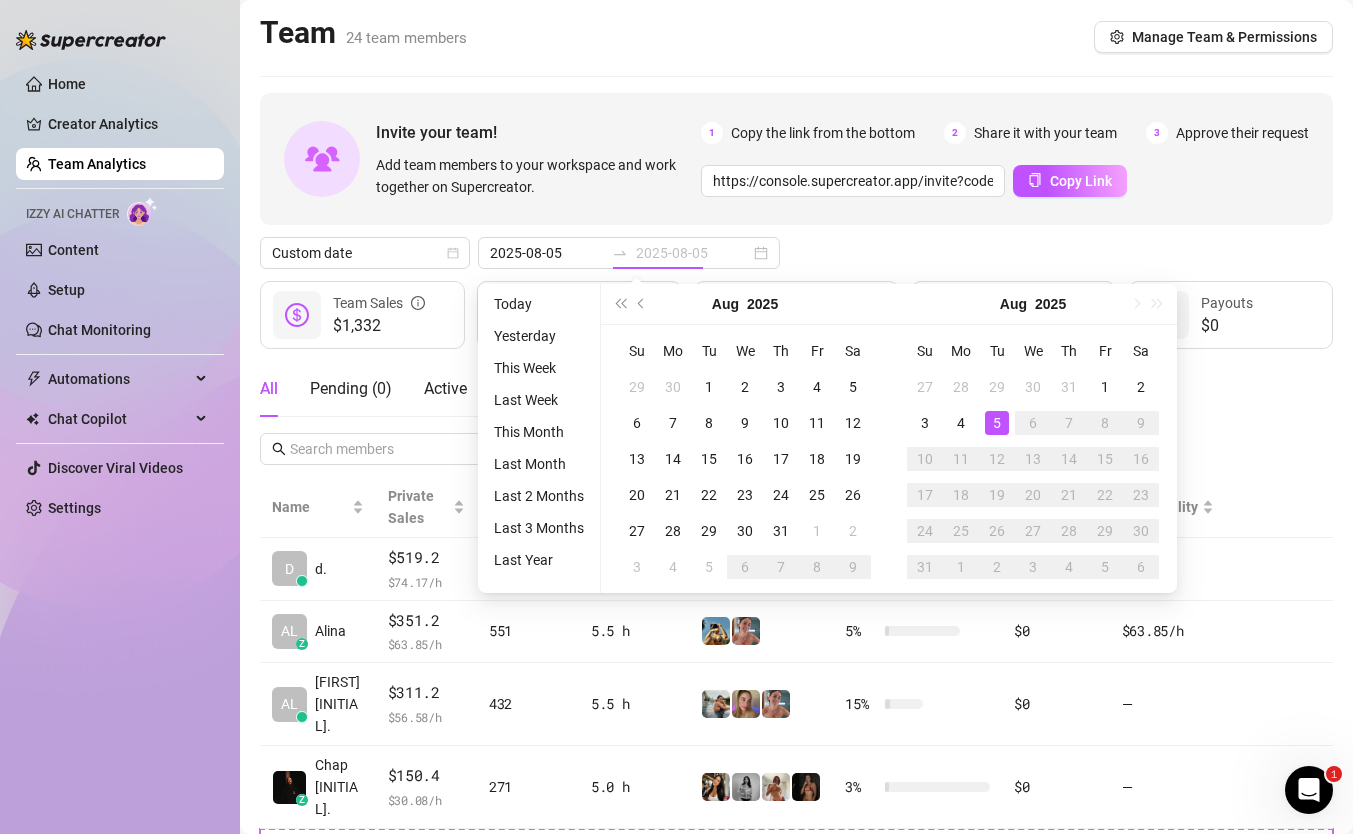 click on "5" at bounding box center (997, 423) 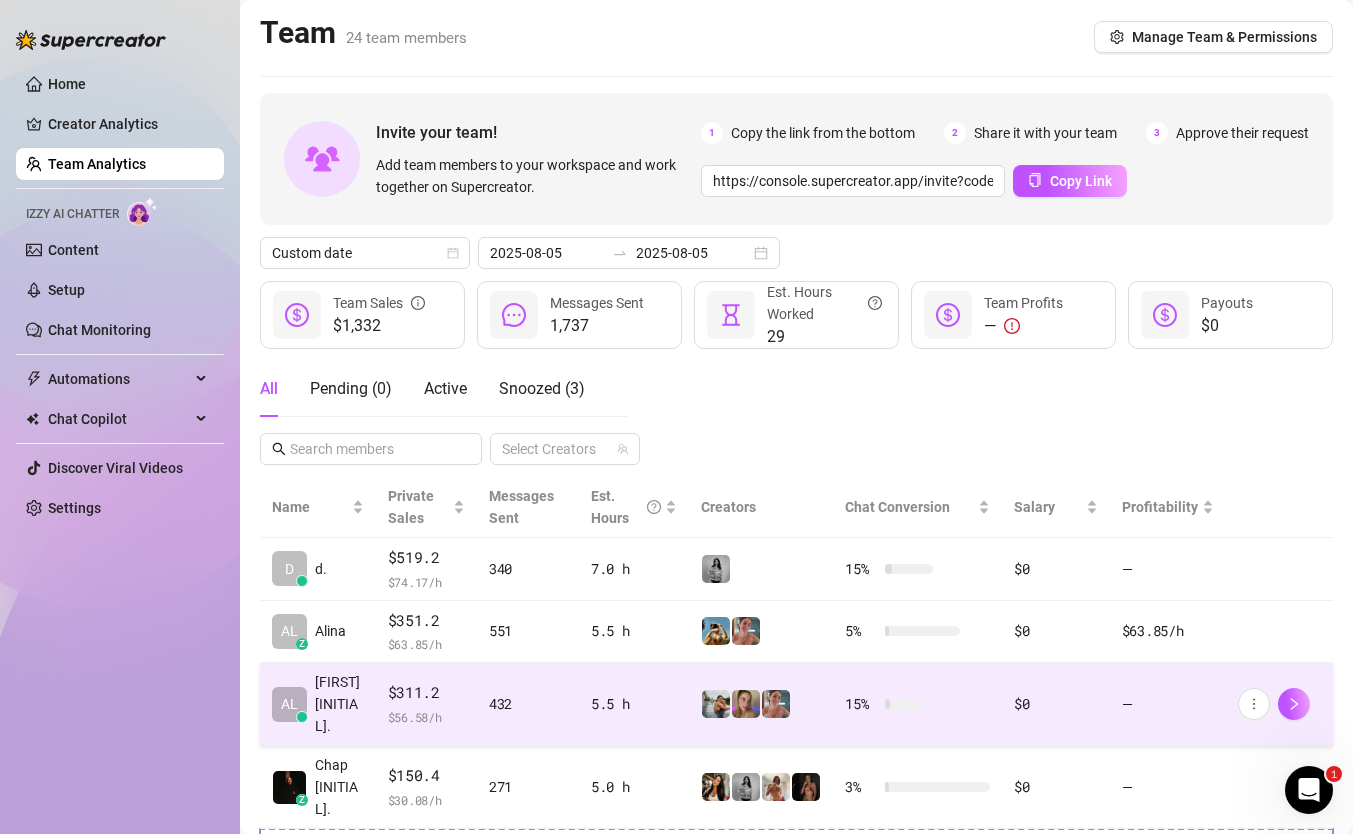 click on "432" at bounding box center (528, 704) 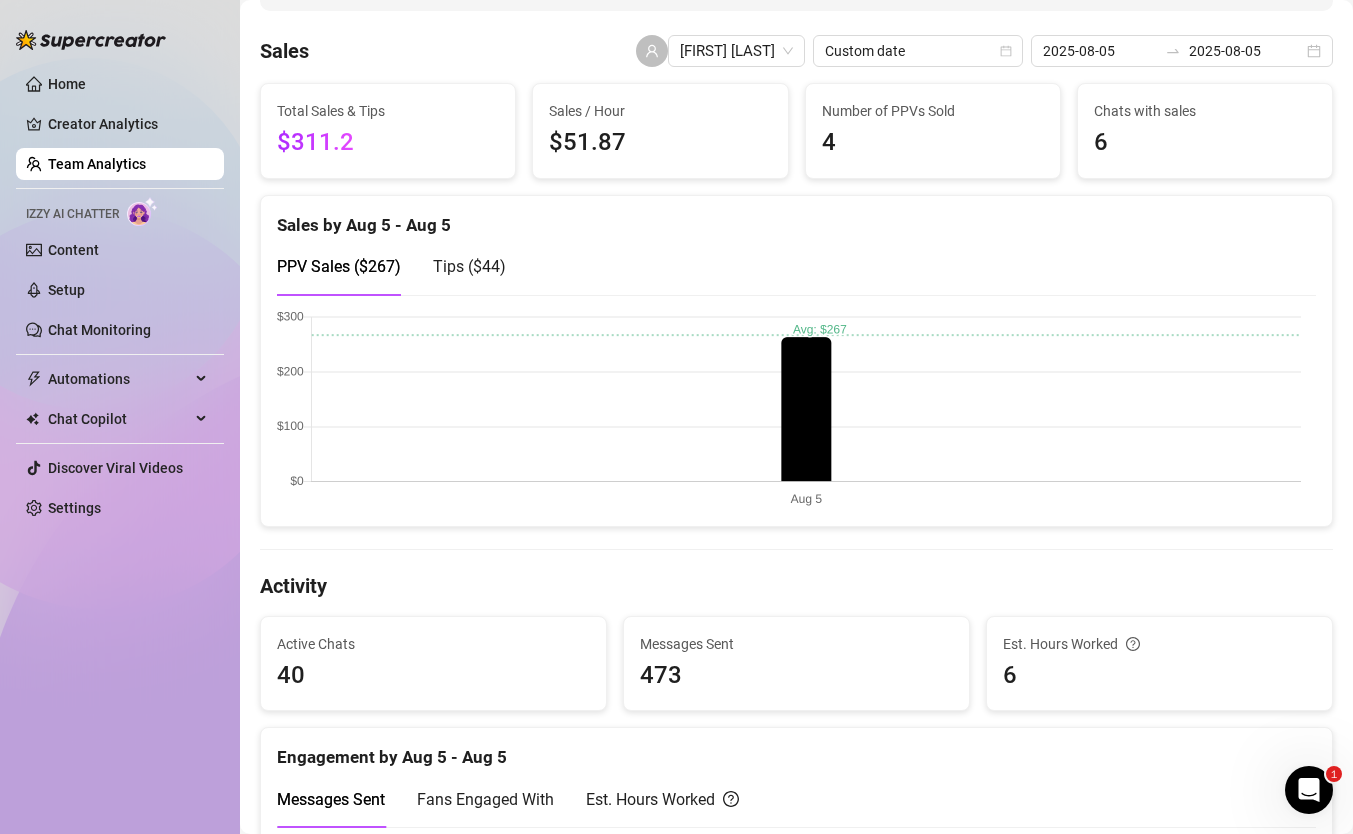 scroll, scrollTop: 120, scrollLeft: 0, axis: vertical 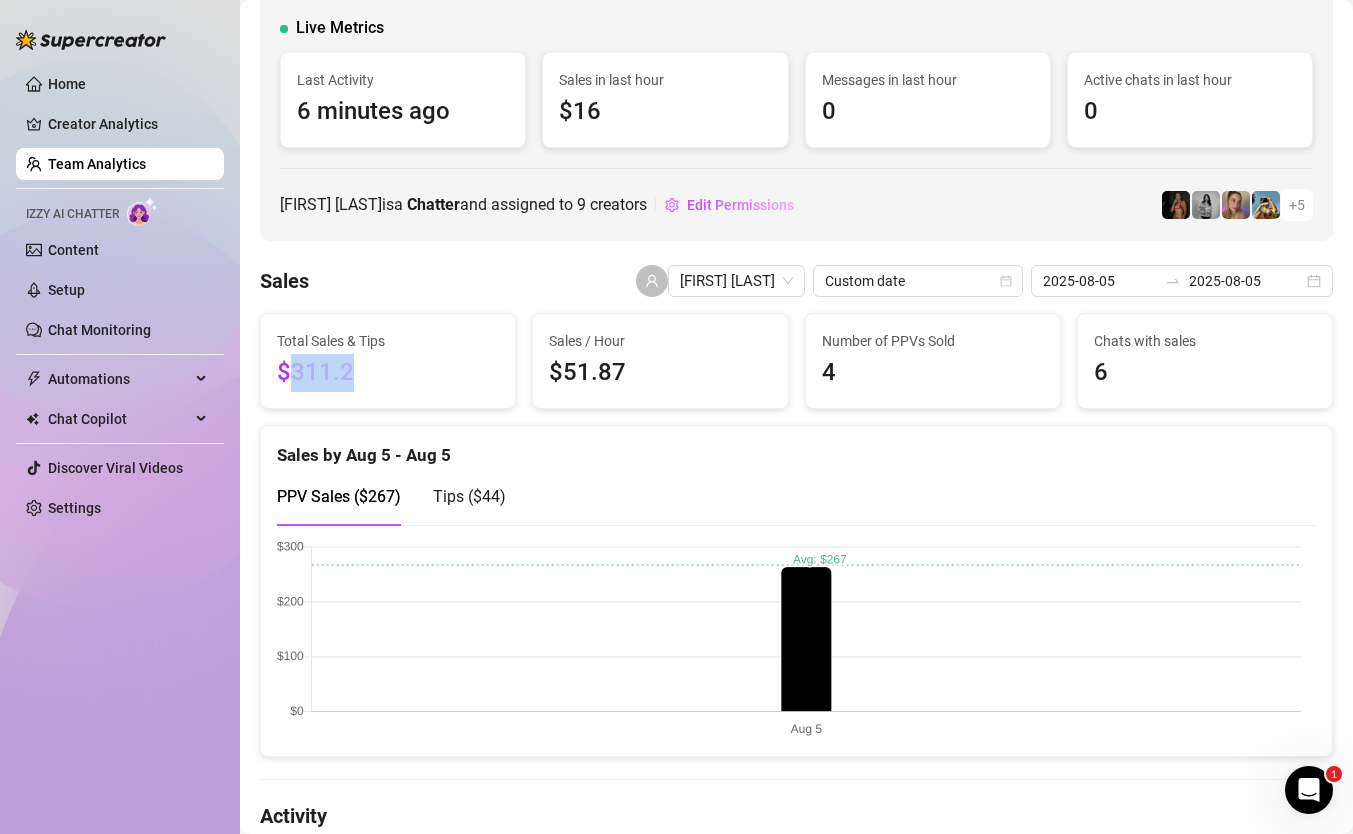 drag, startPoint x: 434, startPoint y: 363, endPoint x: 294, endPoint y: 373, distance: 140.35669 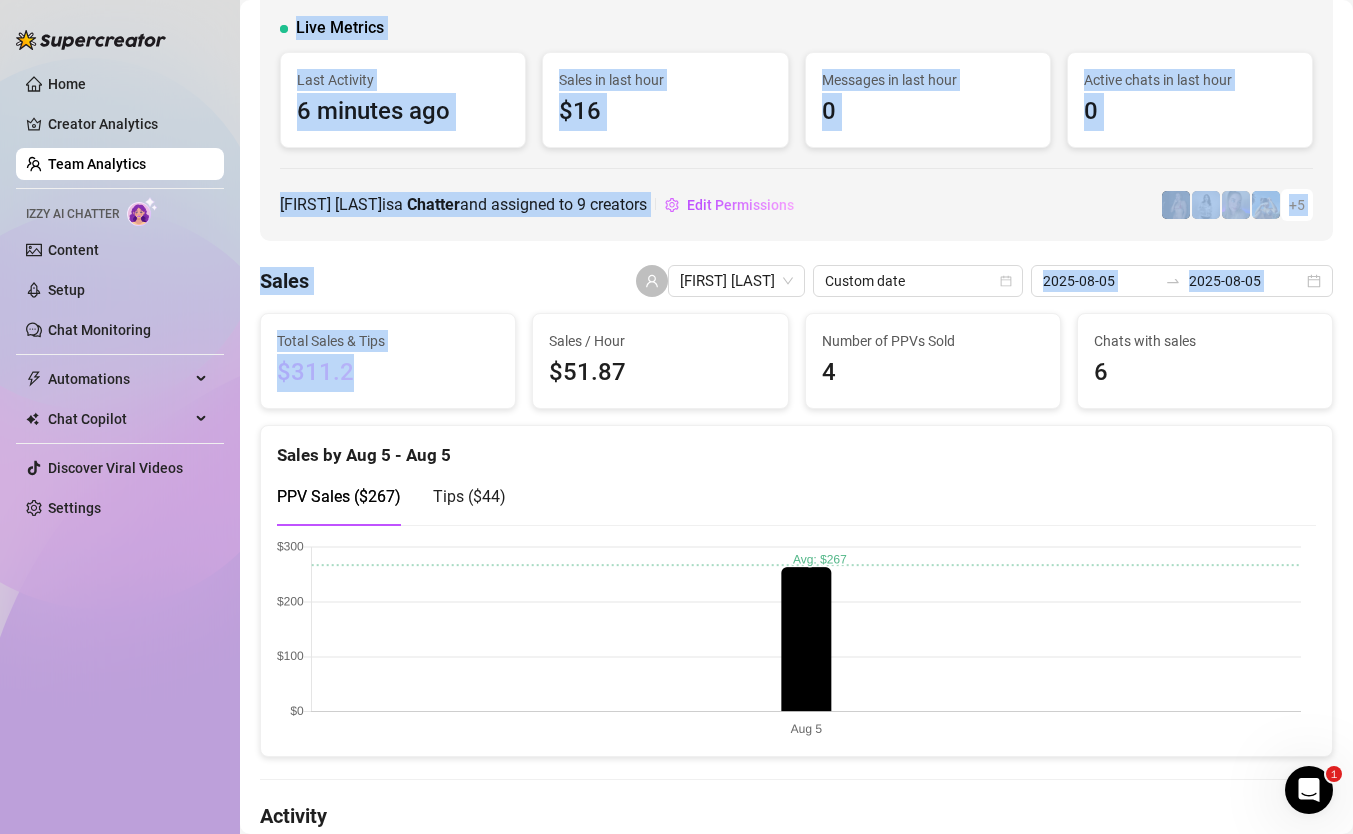 drag, startPoint x: 429, startPoint y: 370, endPoint x: 237, endPoint y: 371, distance: 192.00261 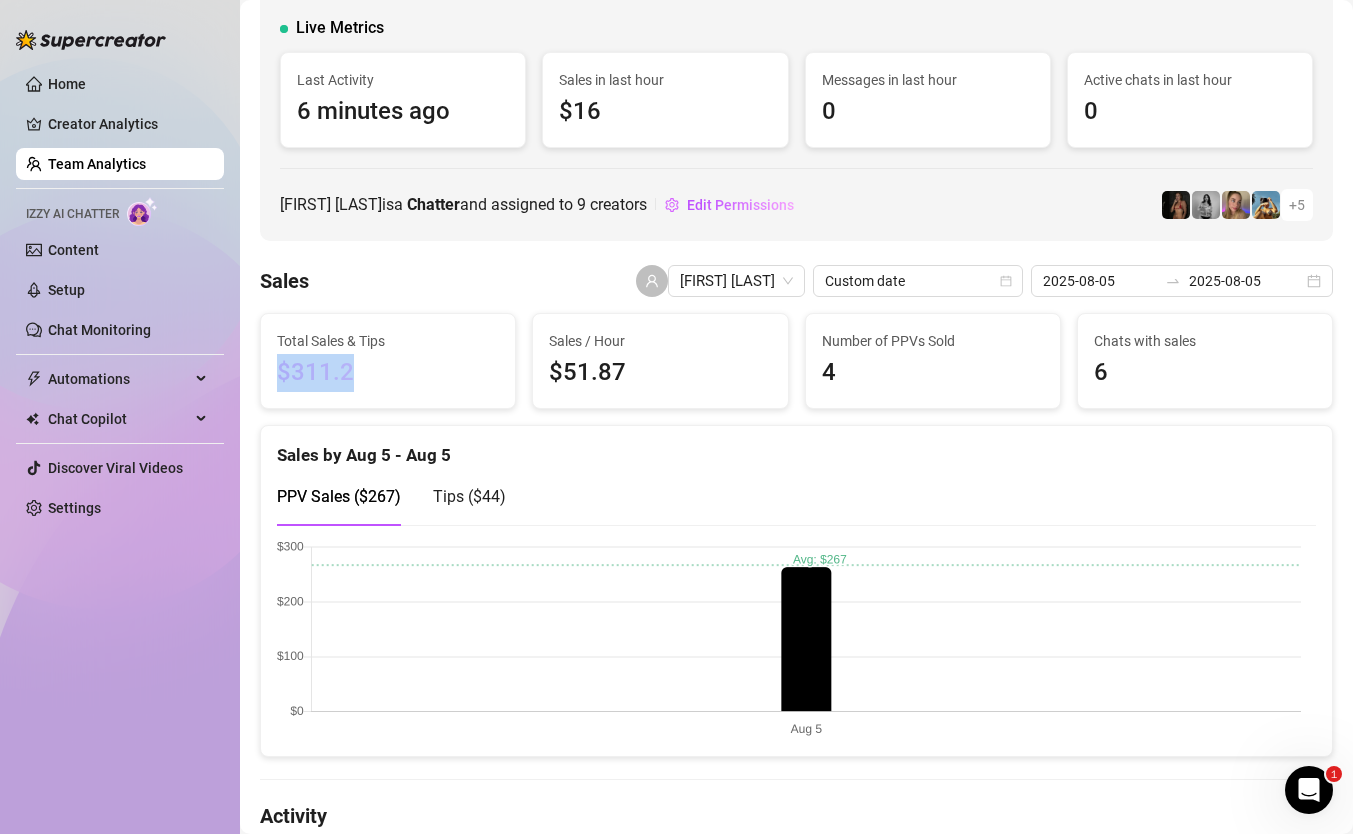 drag, startPoint x: 391, startPoint y: 380, endPoint x: 244, endPoint y: 381, distance: 147.0034 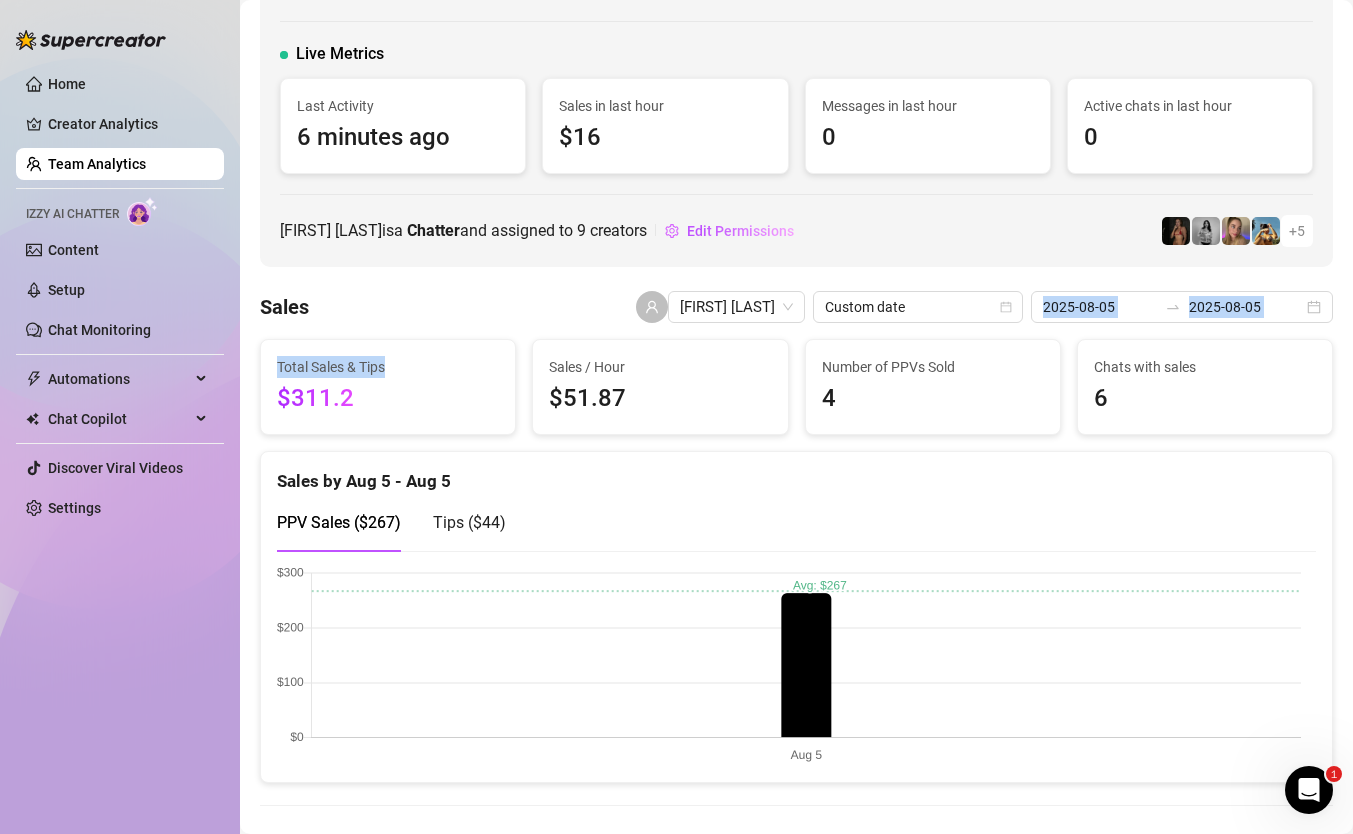 drag, startPoint x: 427, startPoint y: 330, endPoint x: 410, endPoint y: 399, distance: 71.063354 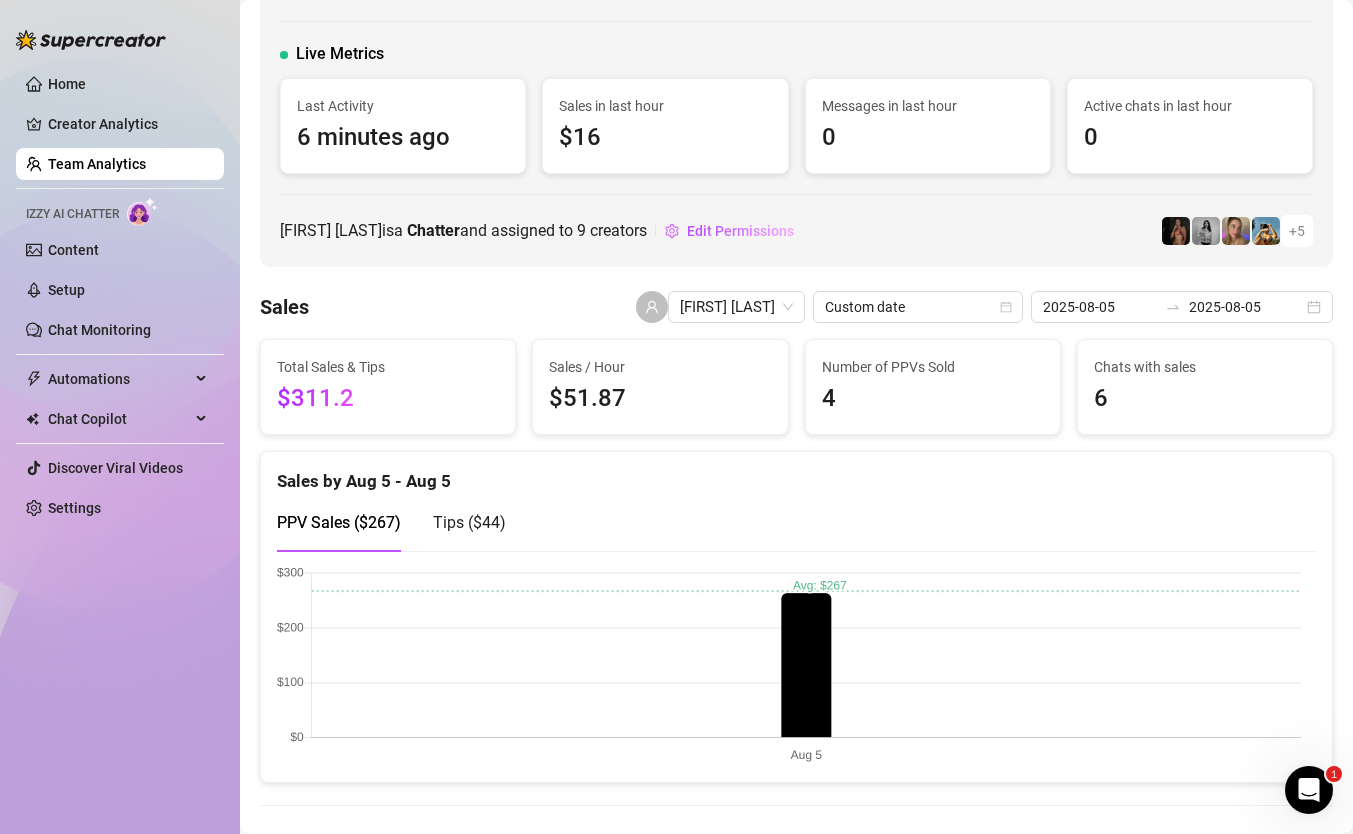 click on "$311.2" at bounding box center [388, 399] 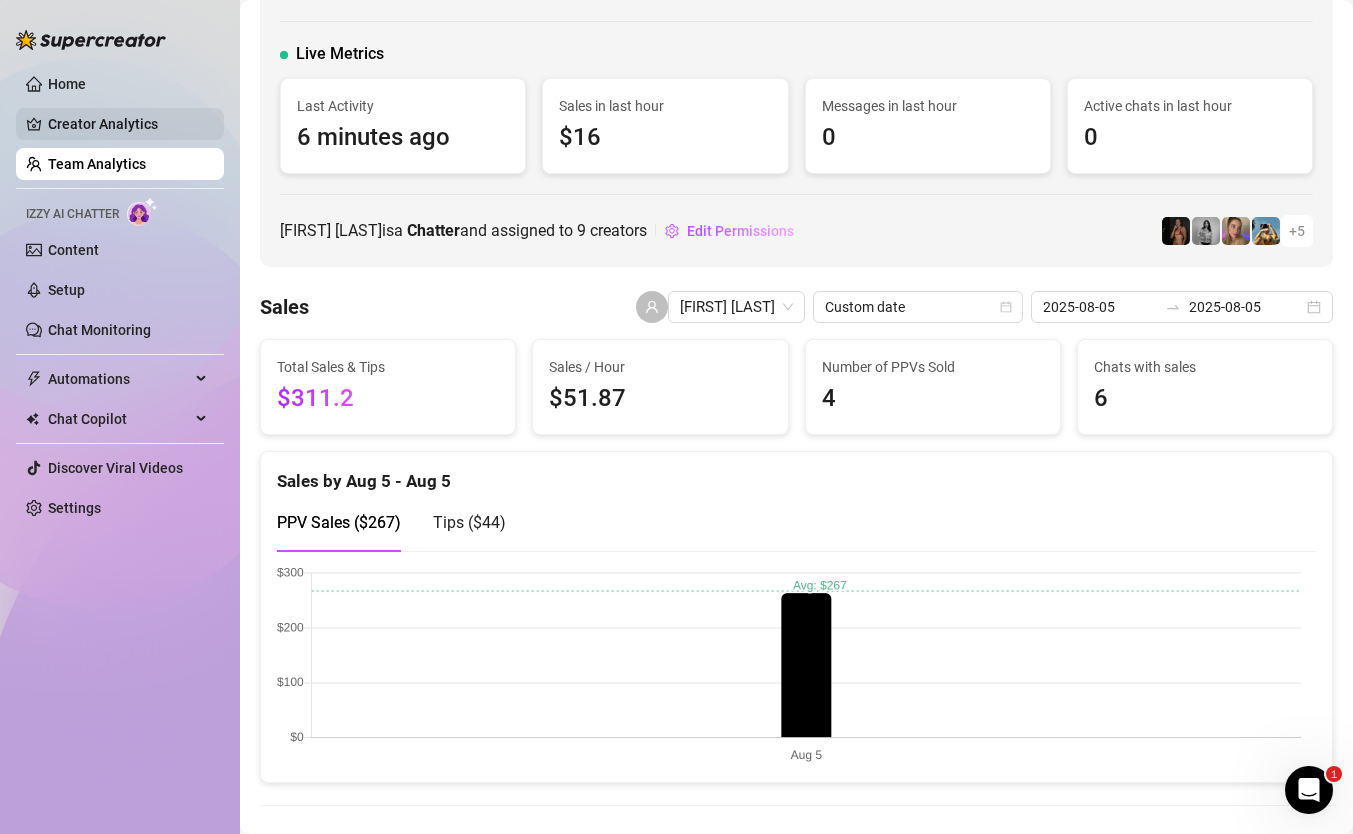 click on "Creator Analytics" at bounding box center (128, 124) 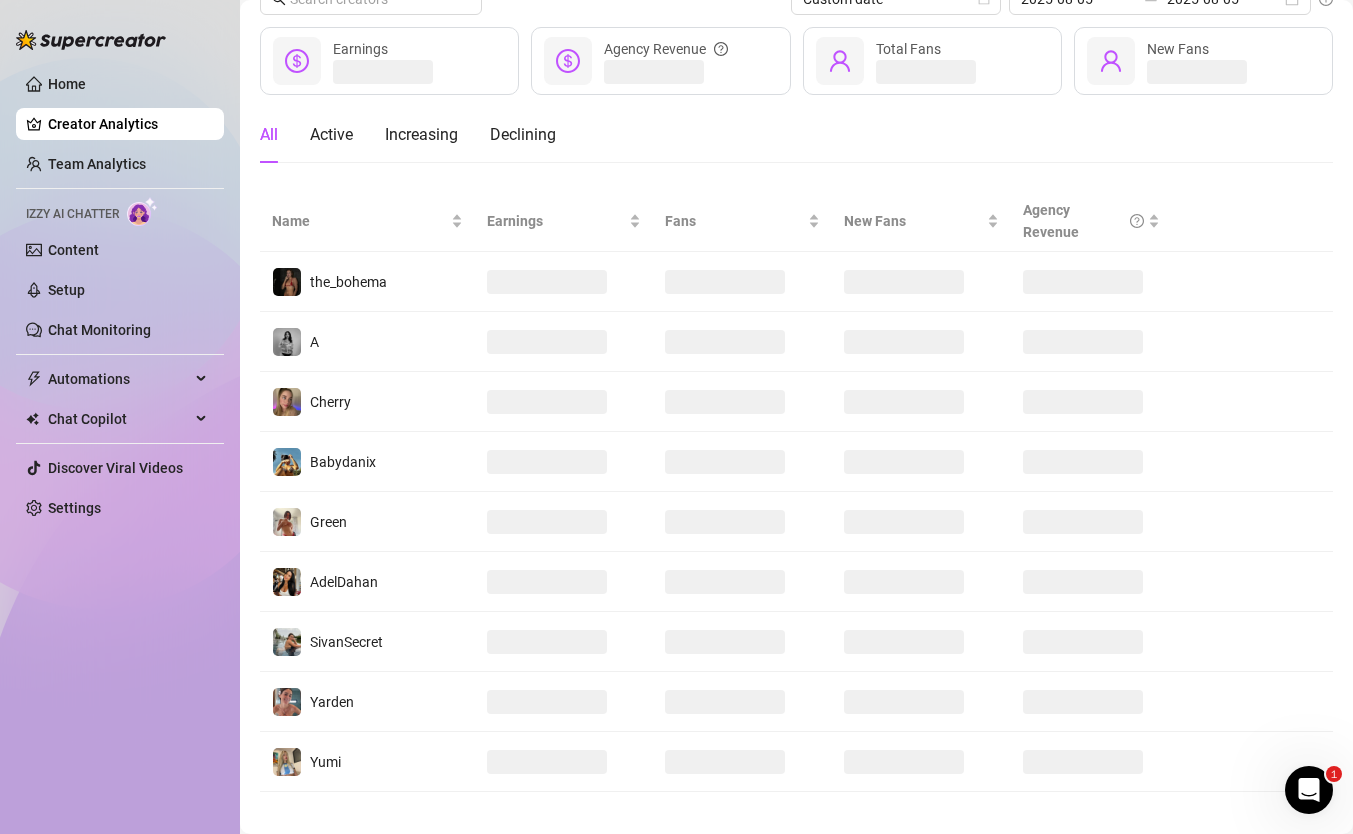 scroll, scrollTop: 0, scrollLeft: 0, axis: both 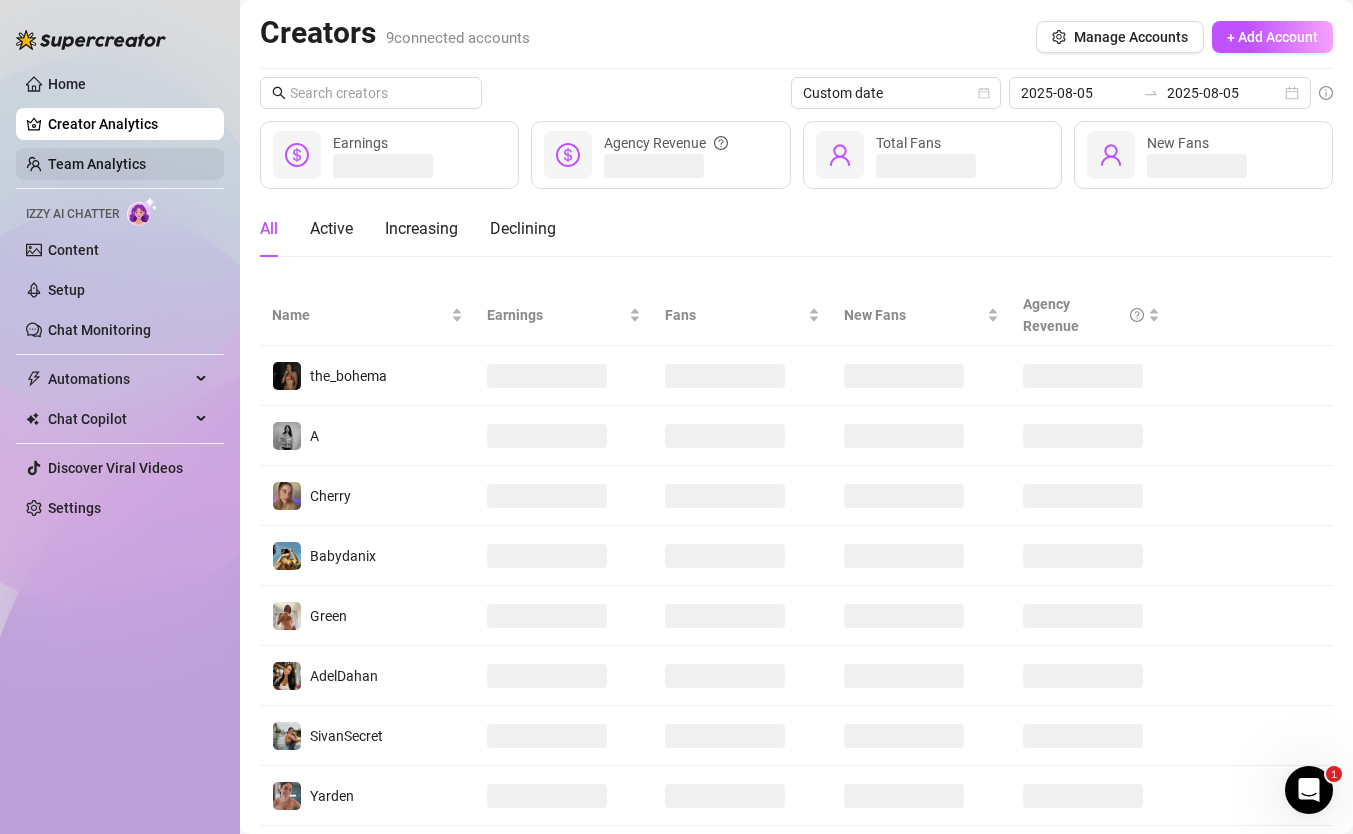 click on "Team Analytics" at bounding box center (97, 164) 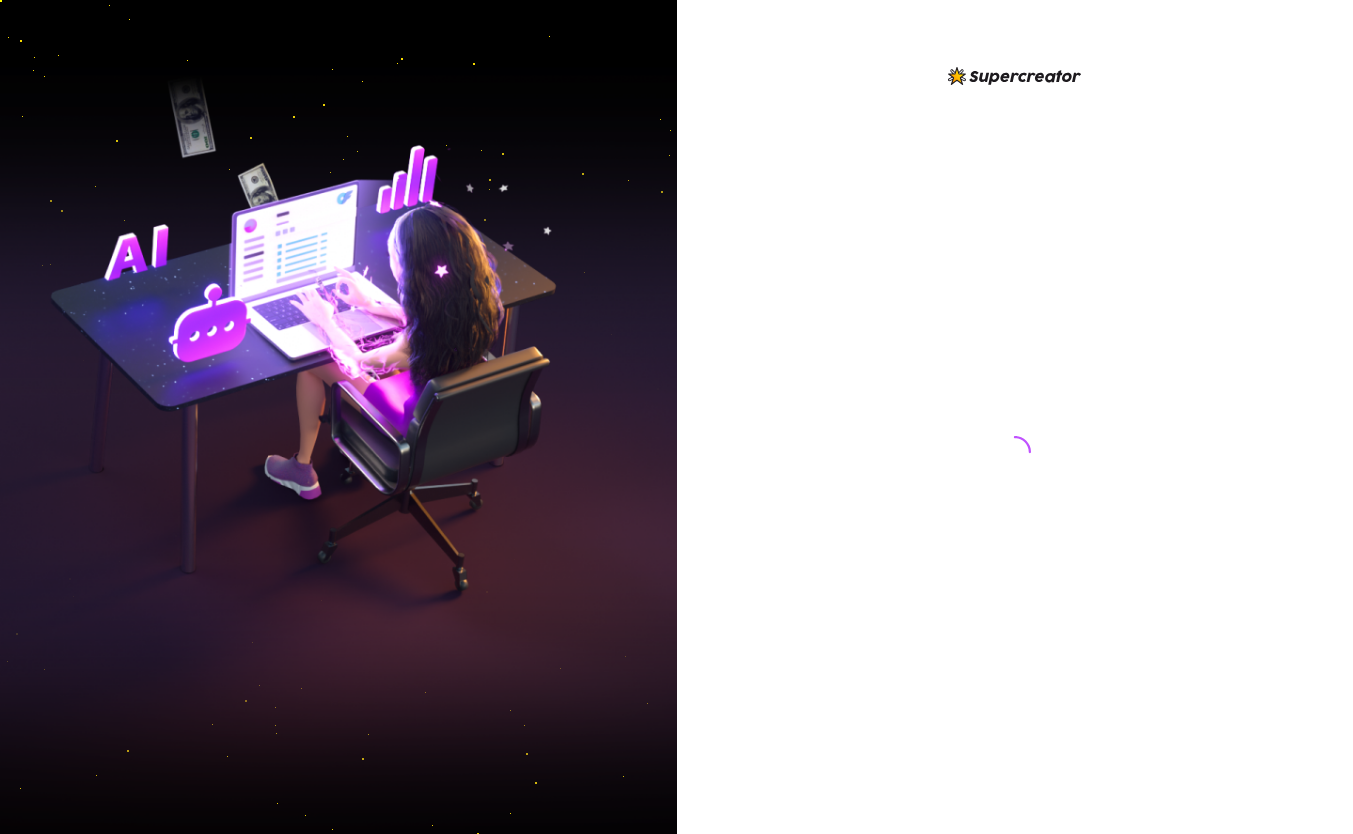 scroll, scrollTop: 0, scrollLeft: 0, axis: both 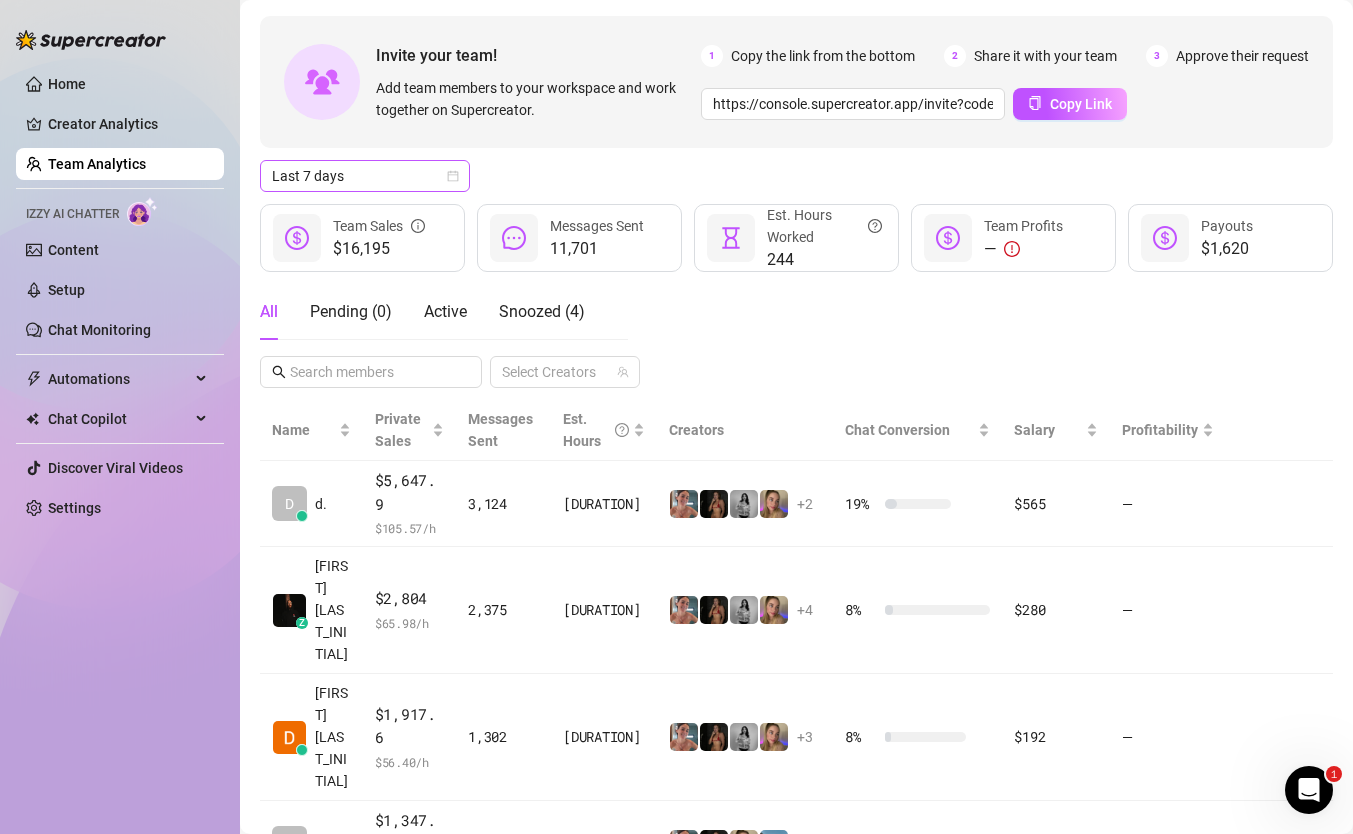 click on "Last 7 days" at bounding box center (365, 176) 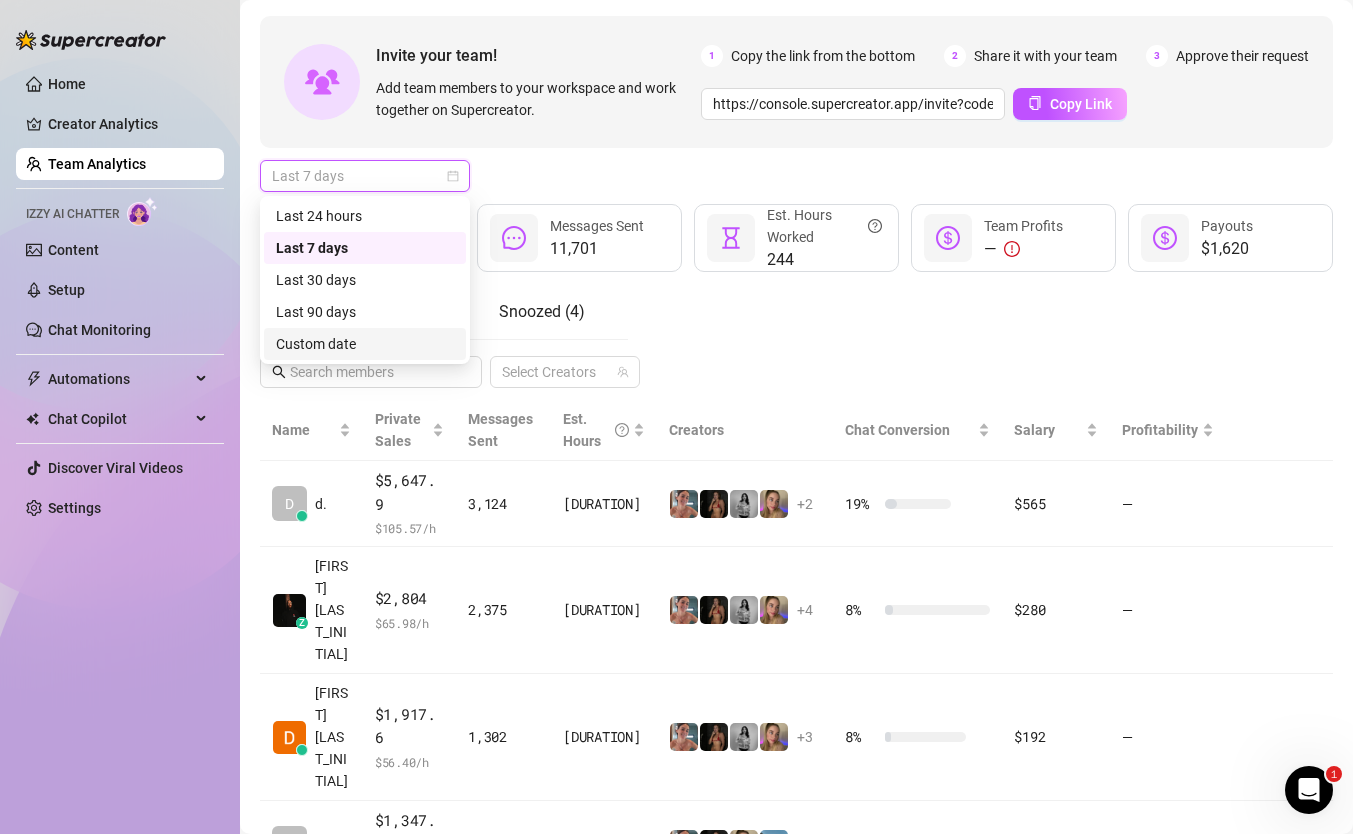 click on "Custom date" at bounding box center (365, 344) 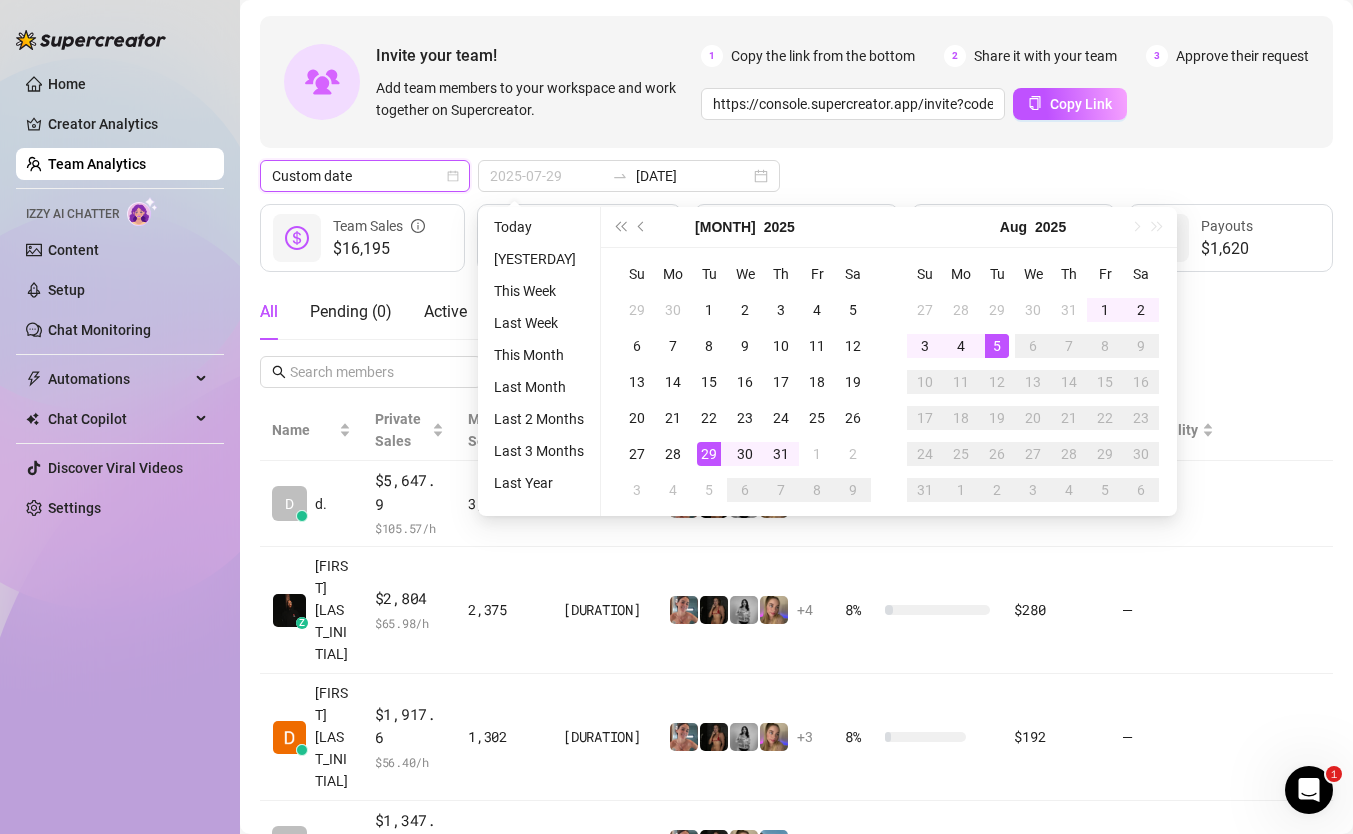 type on "[DATE]" 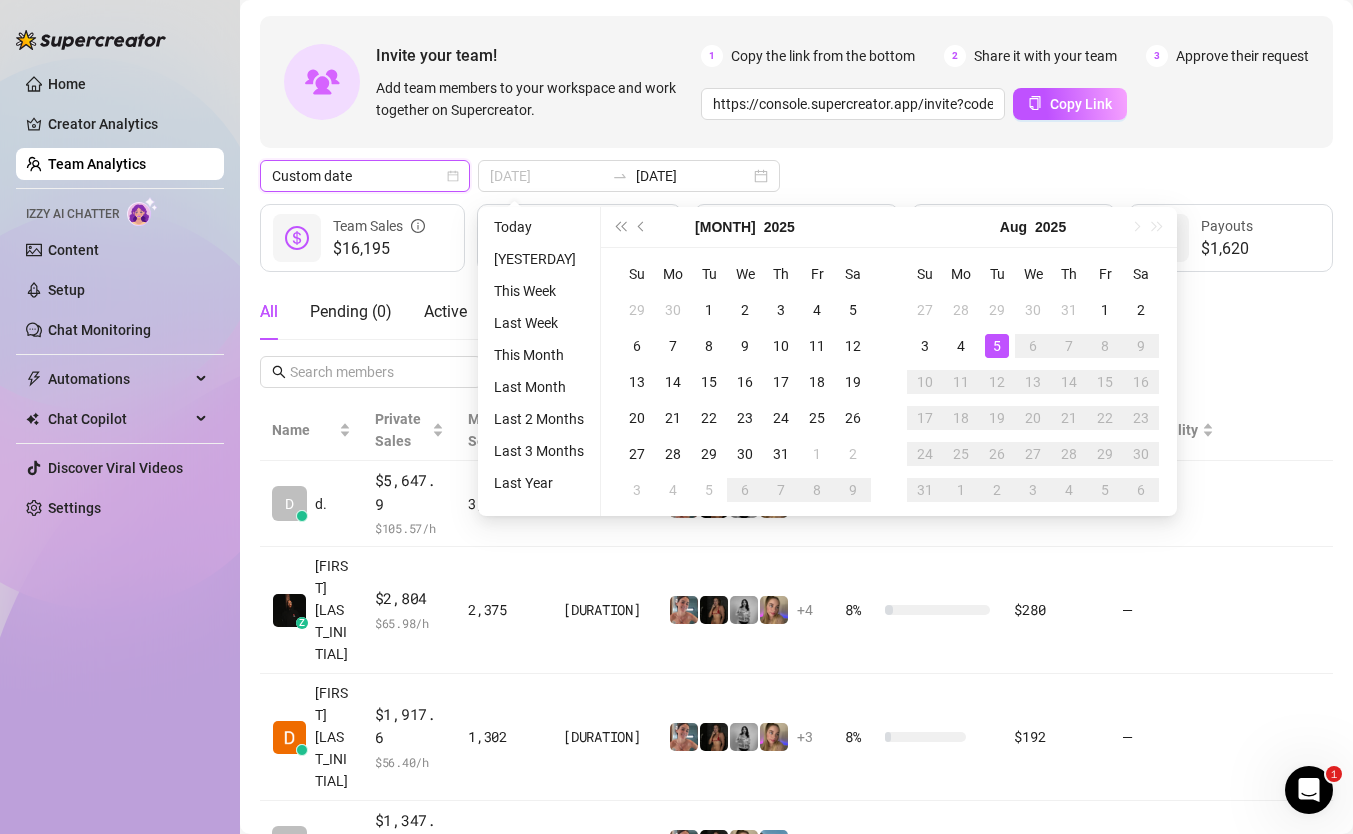 click on "5" at bounding box center (997, 346) 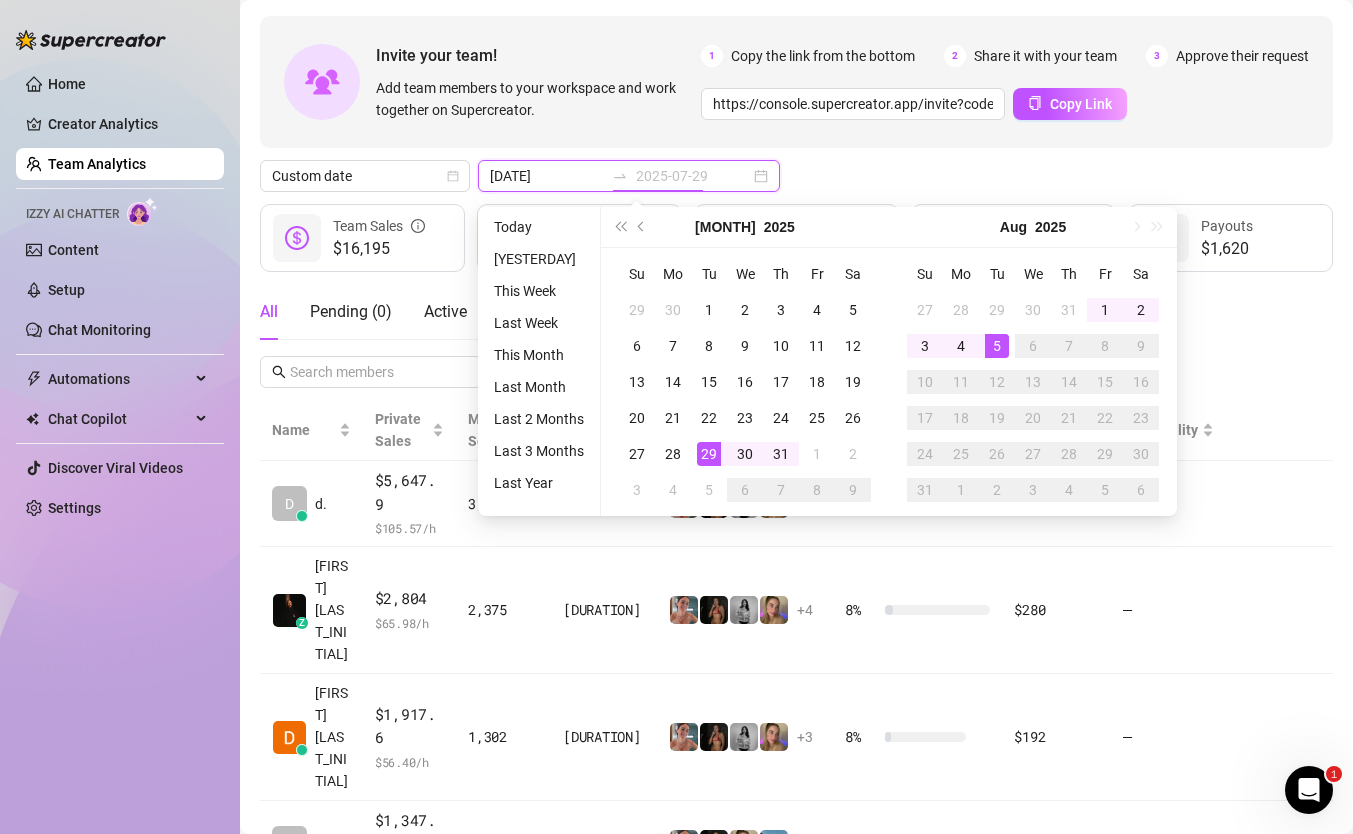 type on "[DATE]" 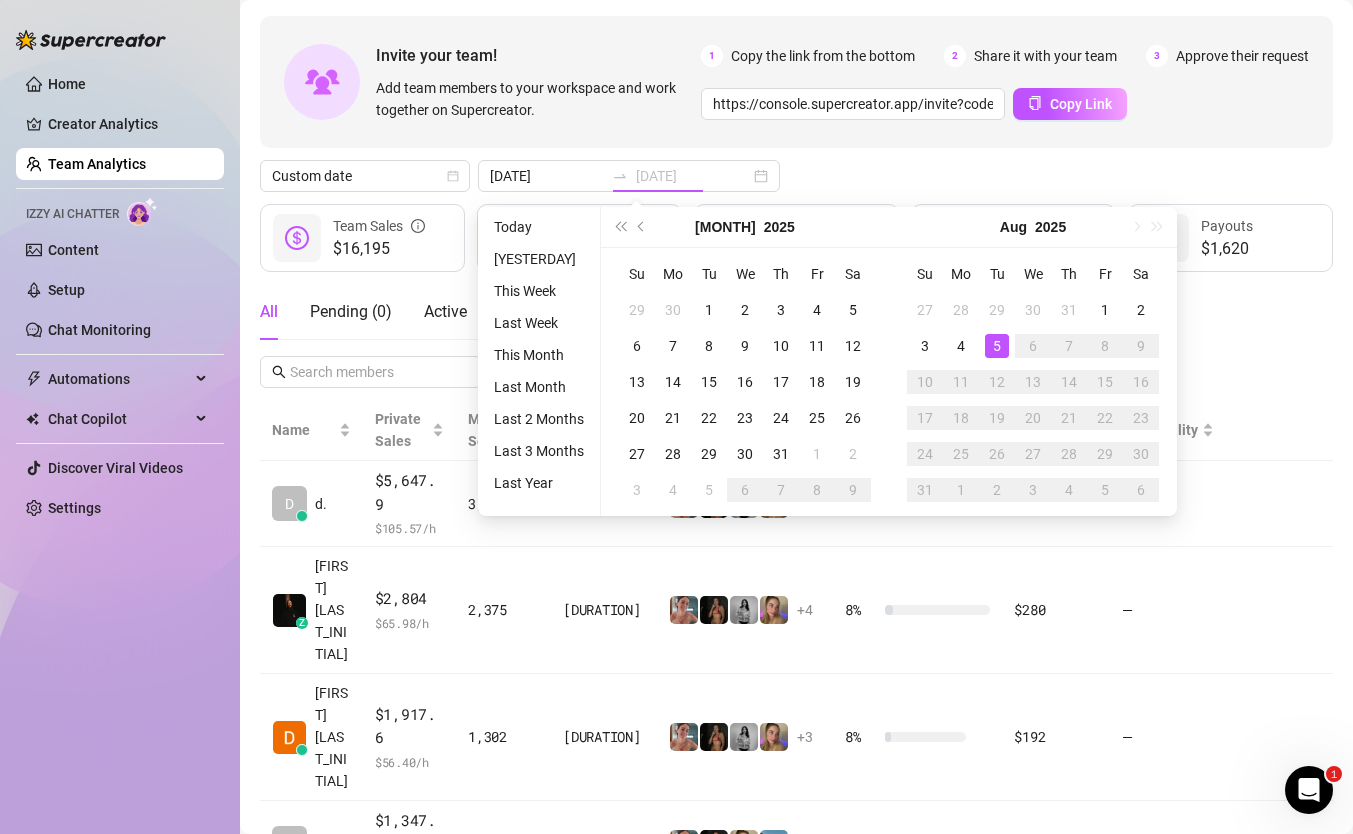 click on "5" at bounding box center (997, 346) 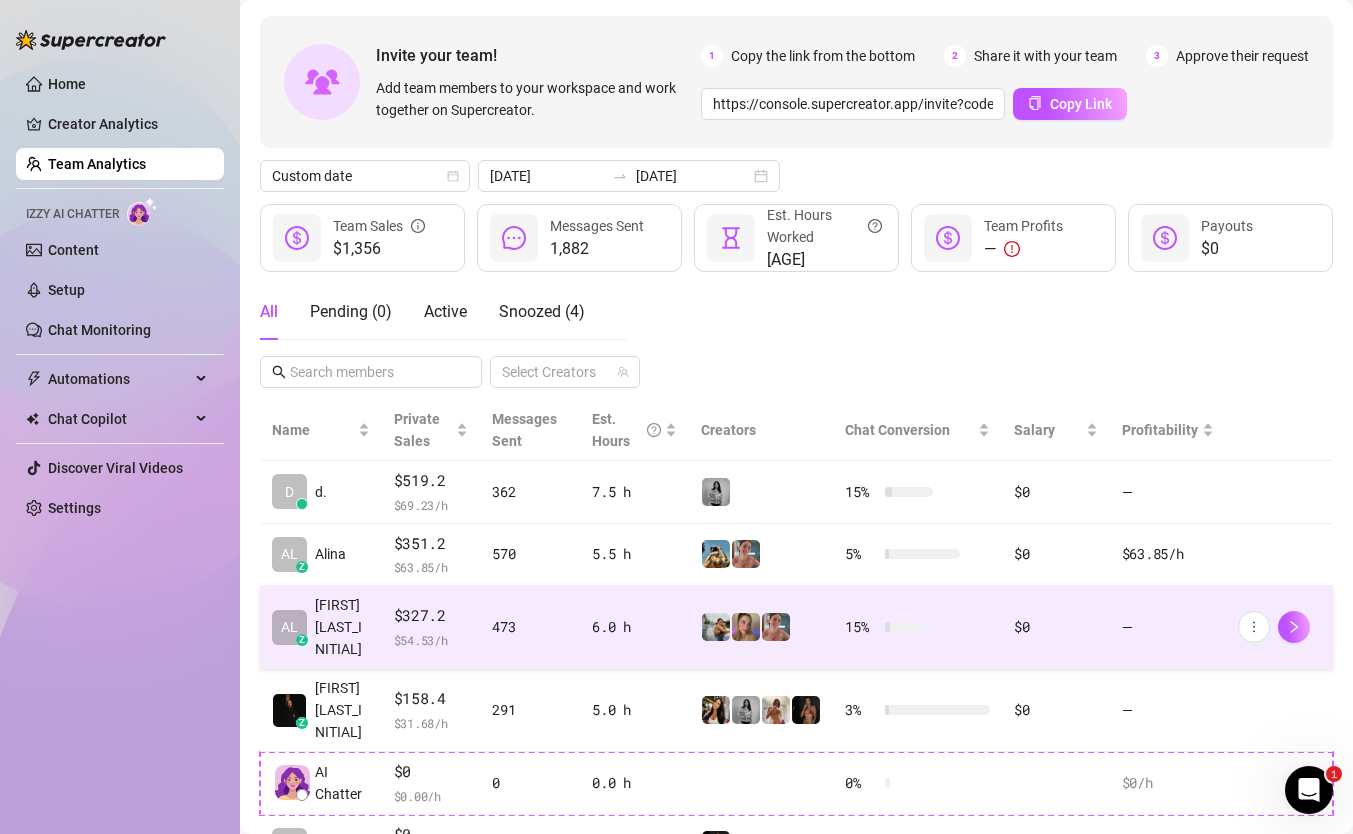click on "473" at bounding box center (530, 627) 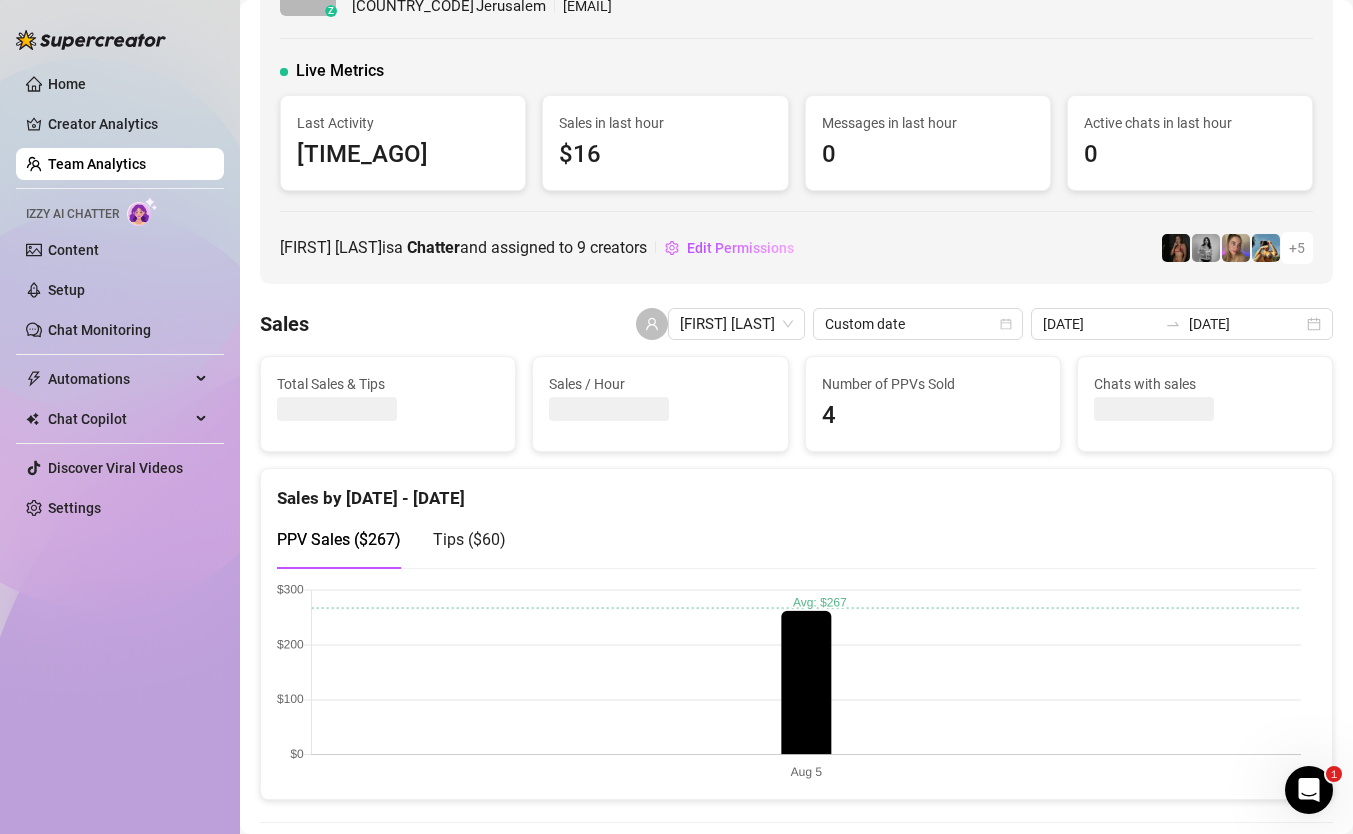 scroll, scrollTop: 101, scrollLeft: 0, axis: vertical 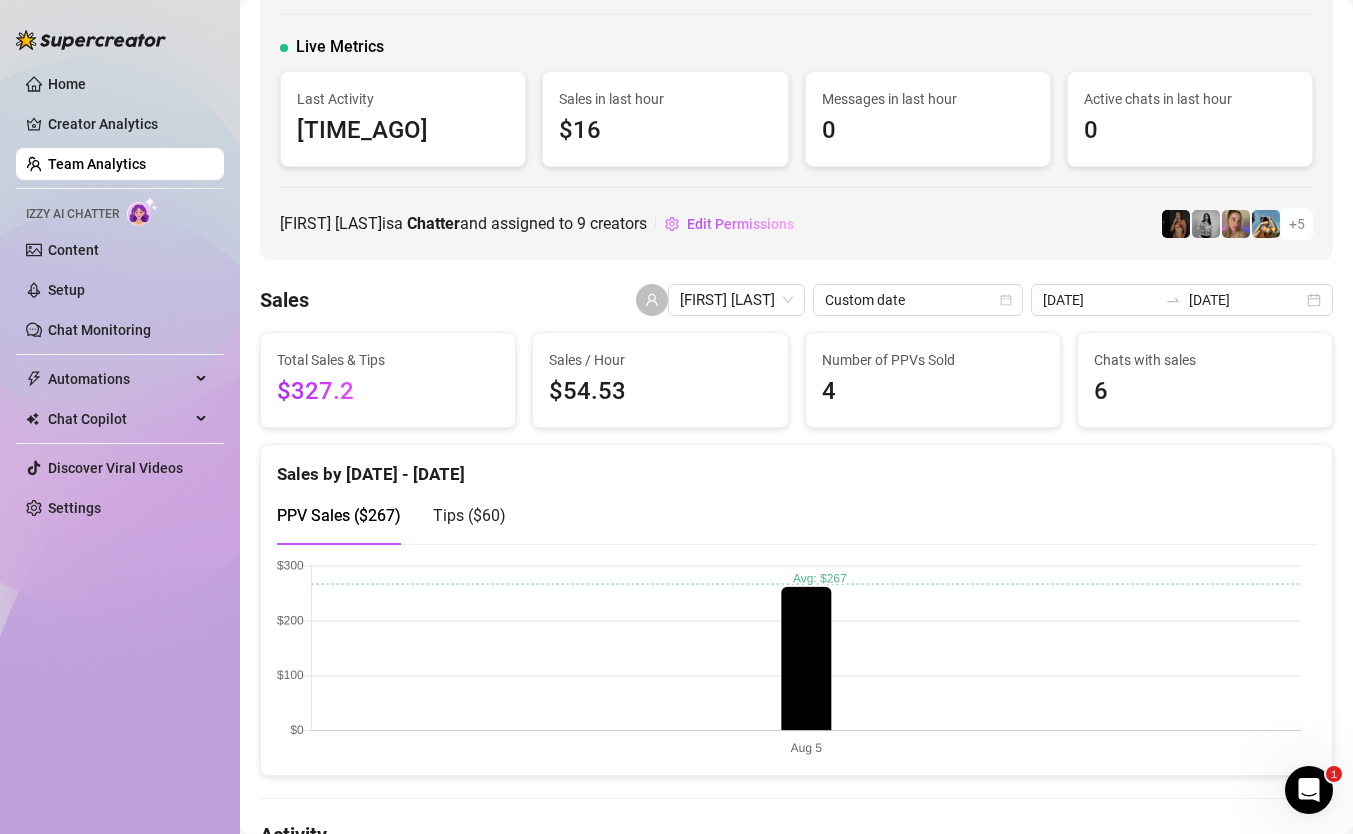 click on "Tips ( $60 )" at bounding box center (469, 515) 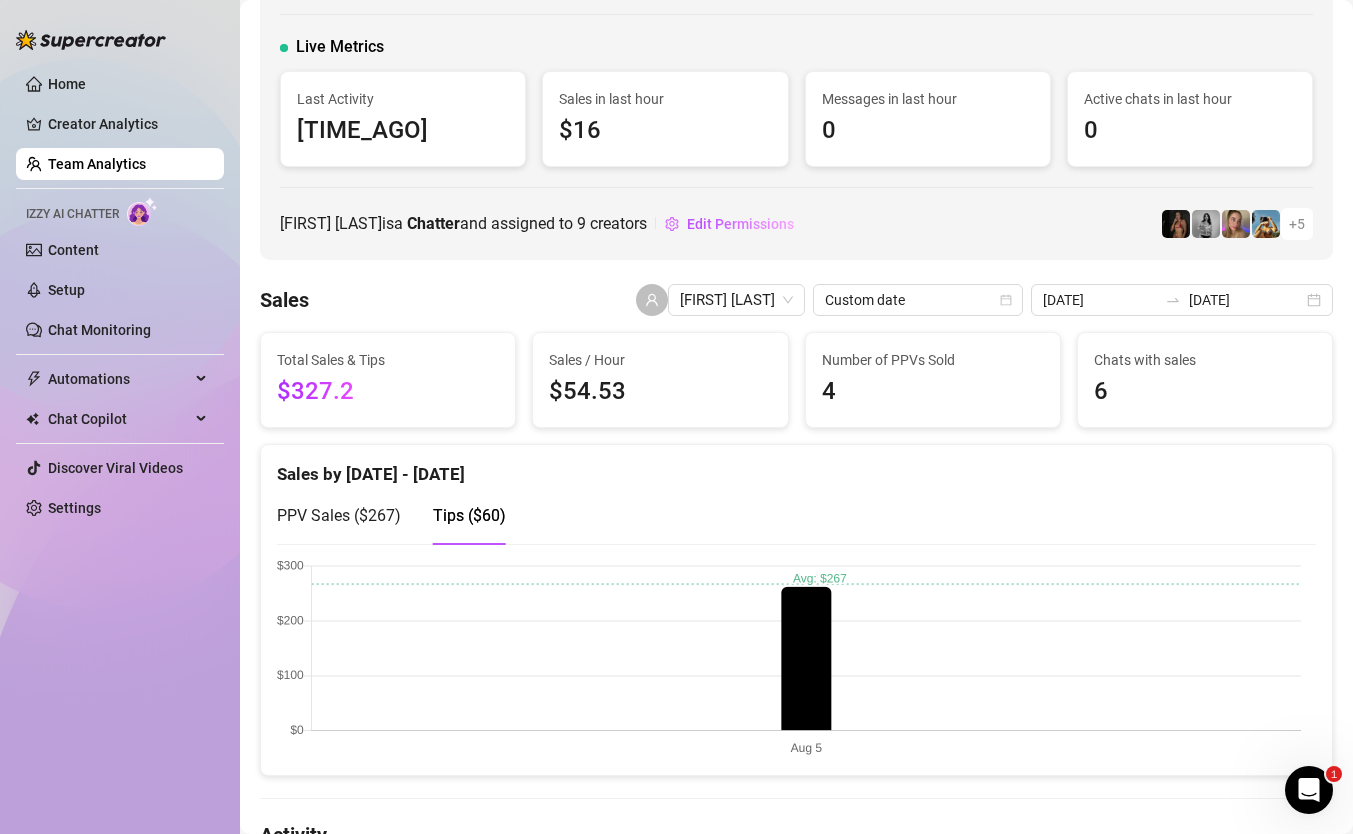 click on "PPV Sales ( $267 )" at bounding box center [339, 515] 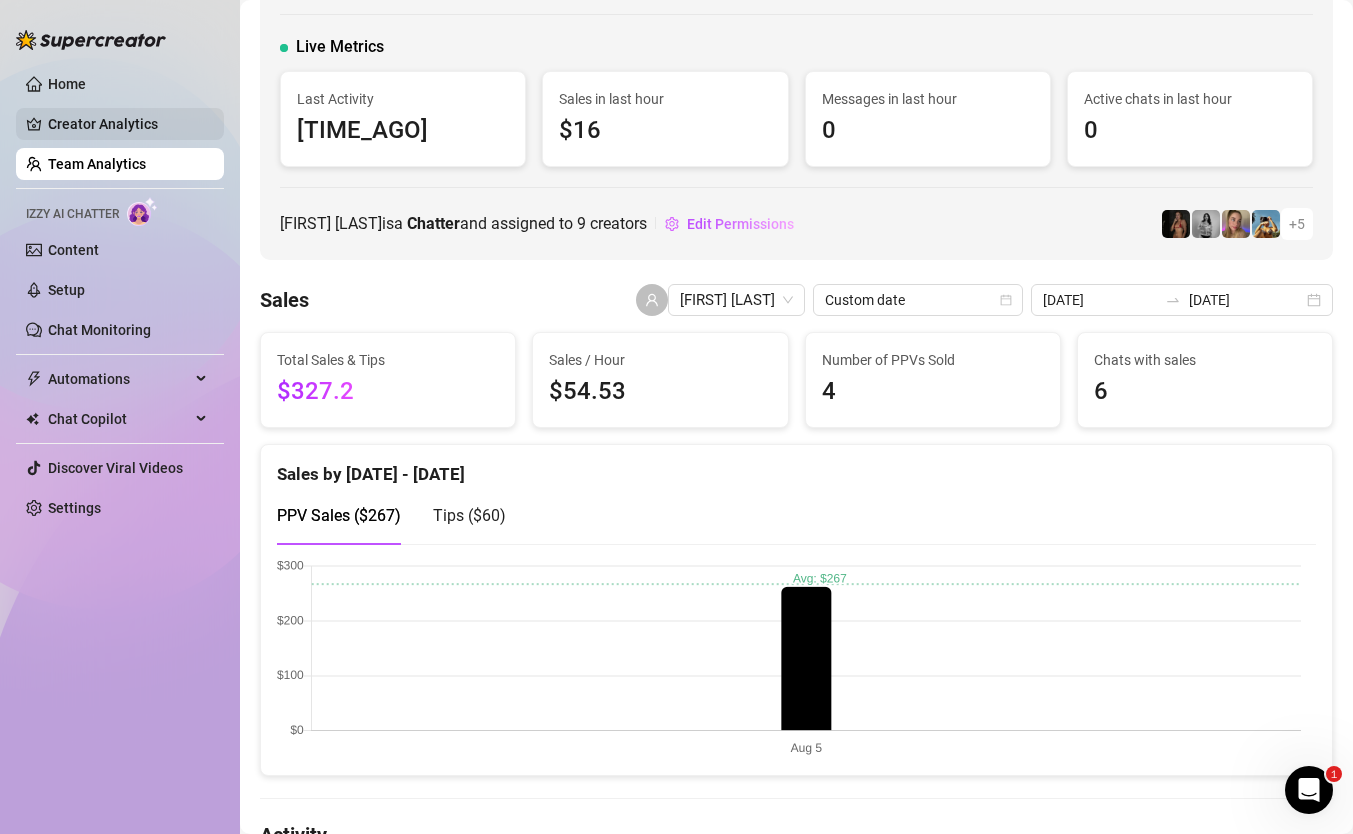 click on "Creator Analytics" at bounding box center [128, 124] 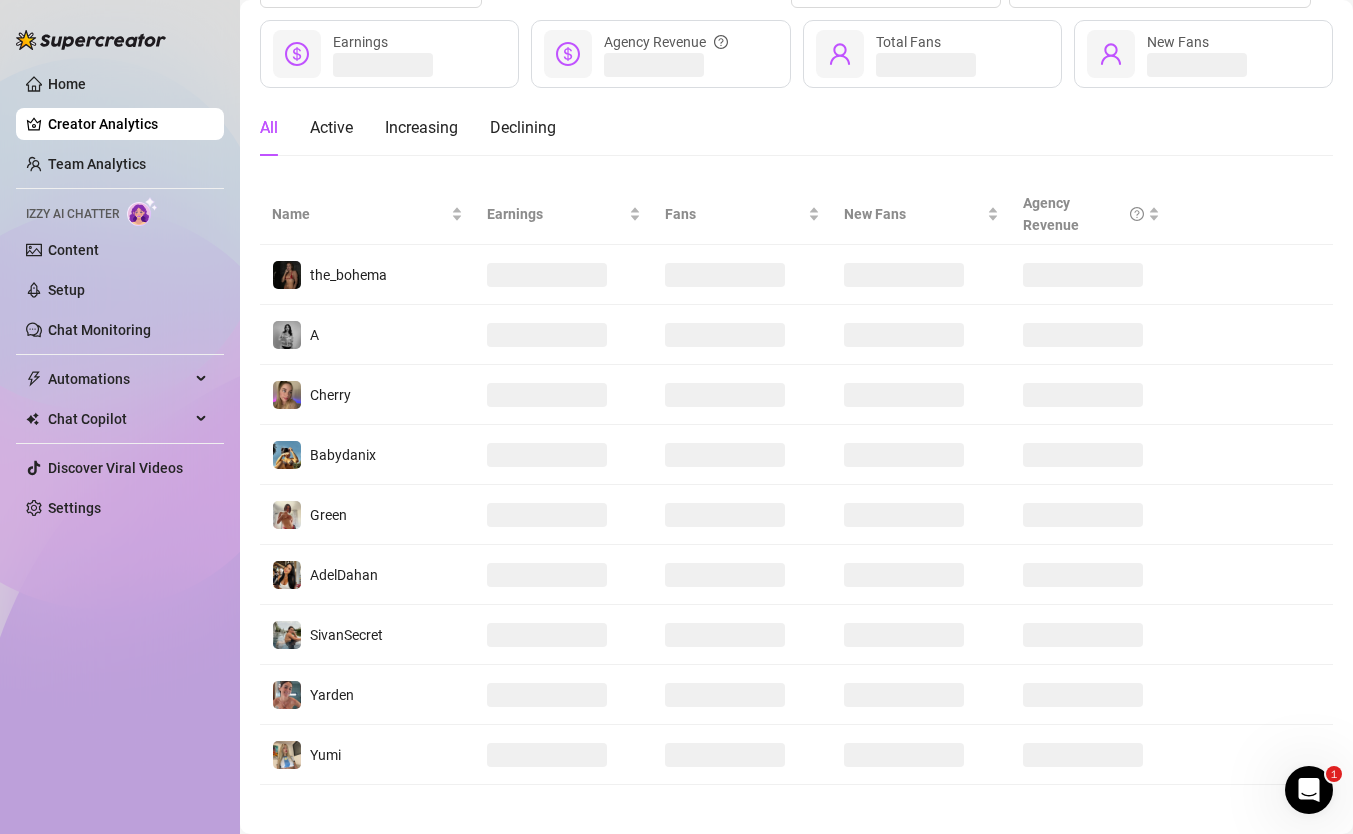 scroll, scrollTop: 0, scrollLeft: 0, axis: both 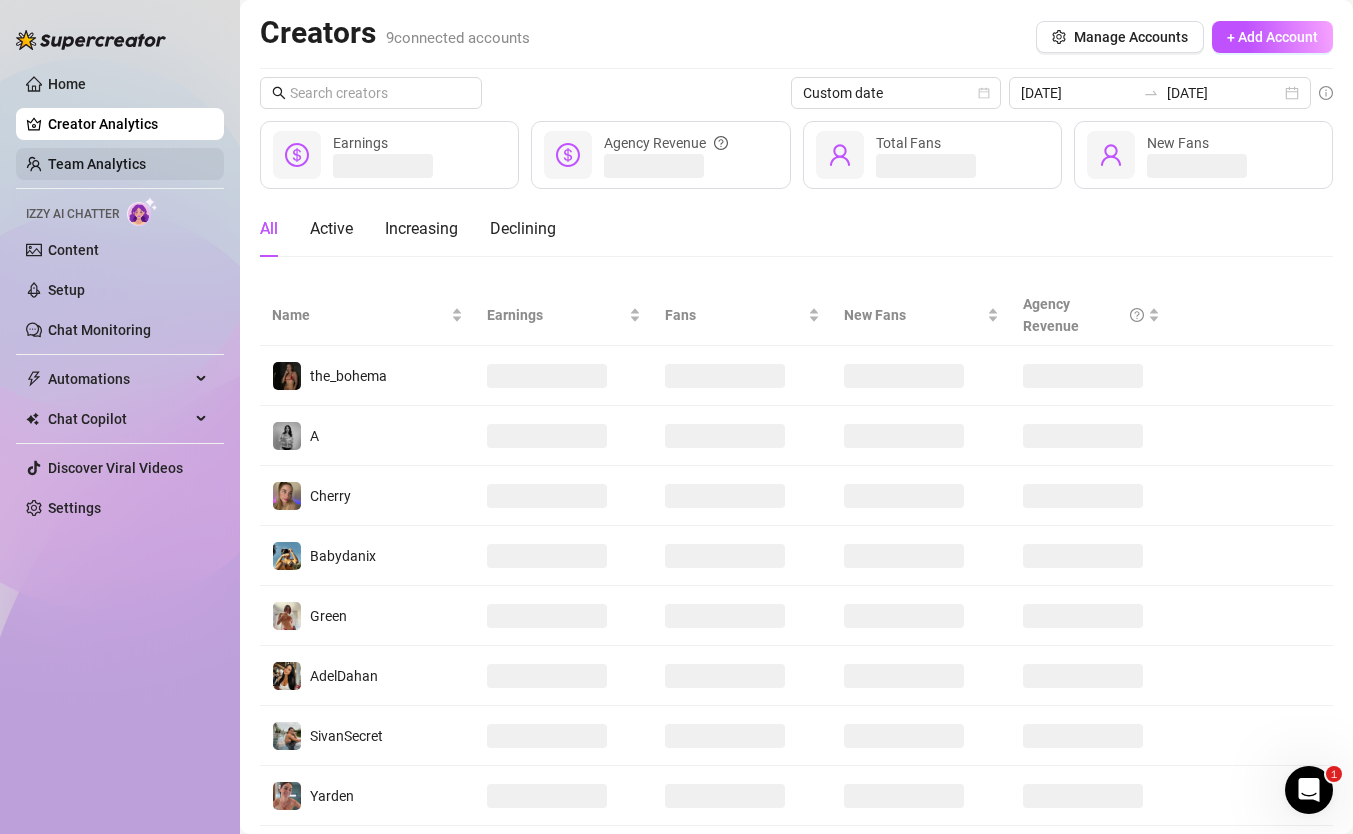 click on "Team Analytics" at bounding box center (97, 164) 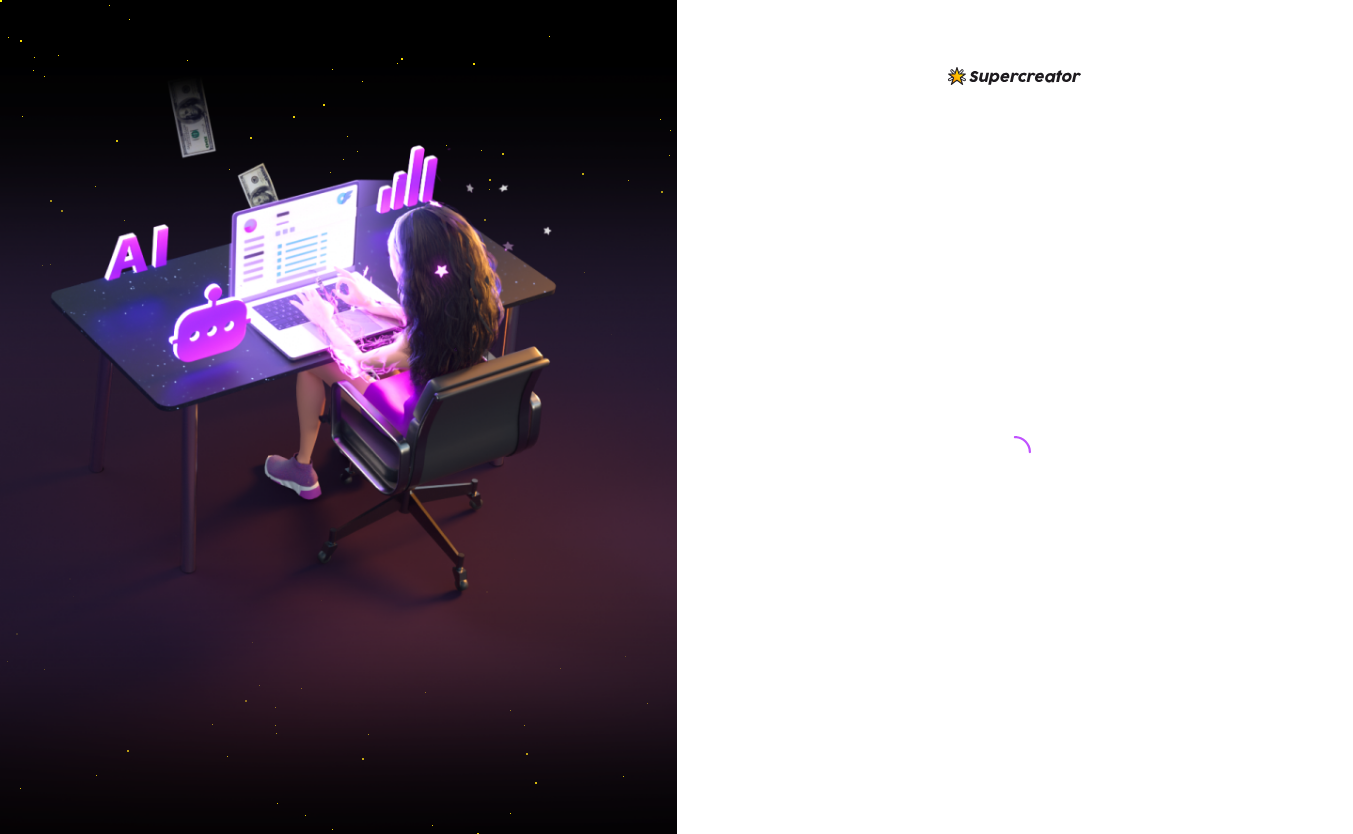 scroll, scrollTop: 0, scrollLeft: 0, axis: both 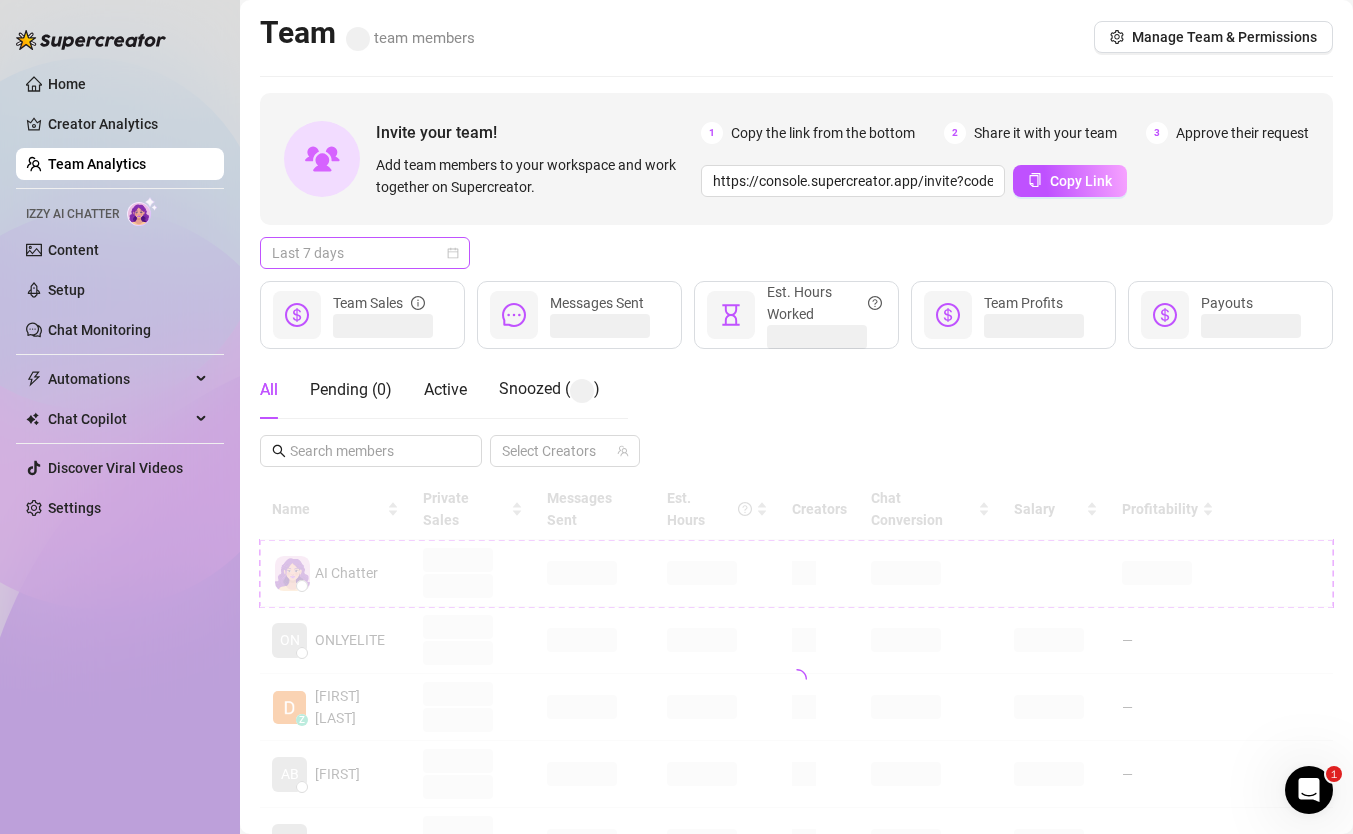 click on "Last 7 days" at bounding box center (365, 253) 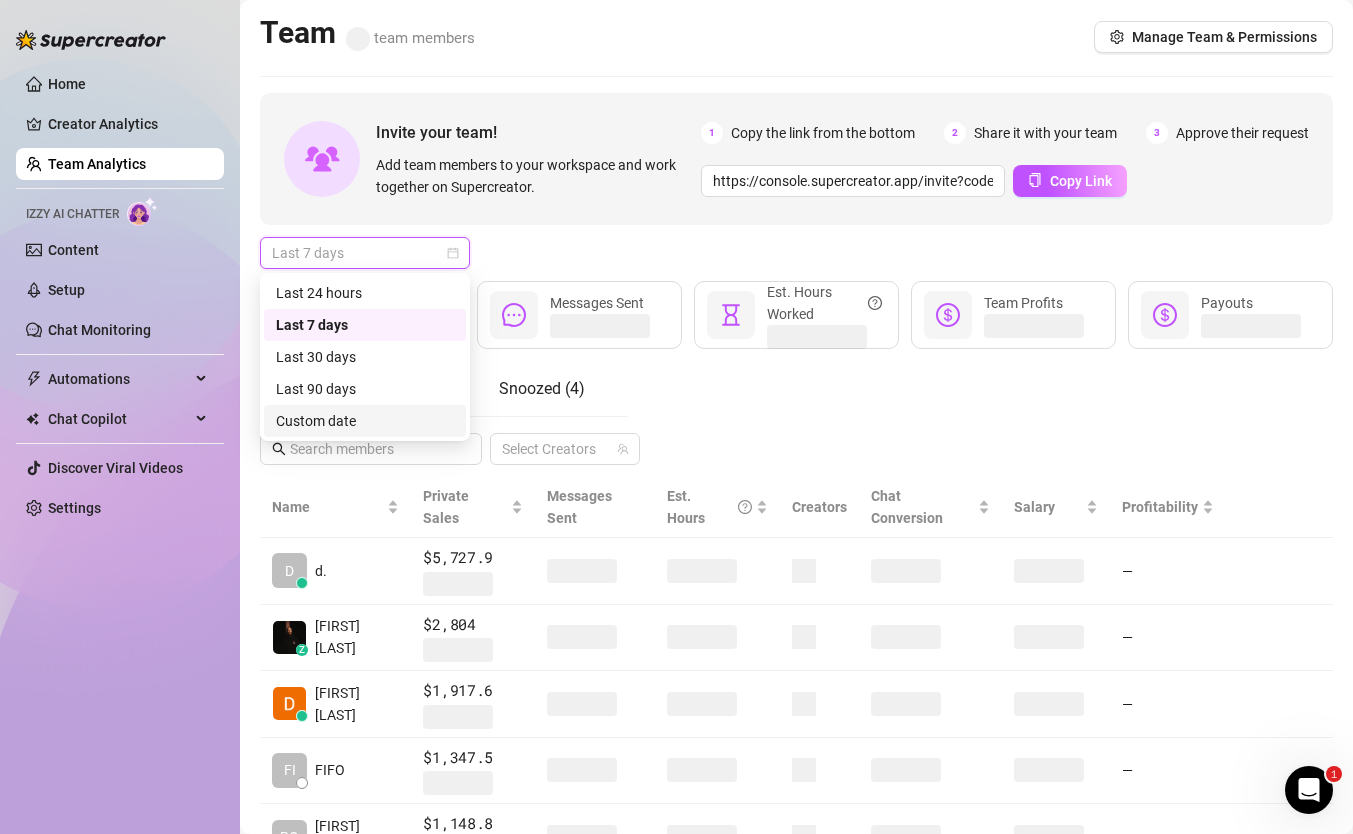 click on "Custom date" at bounding box center [365, 421] 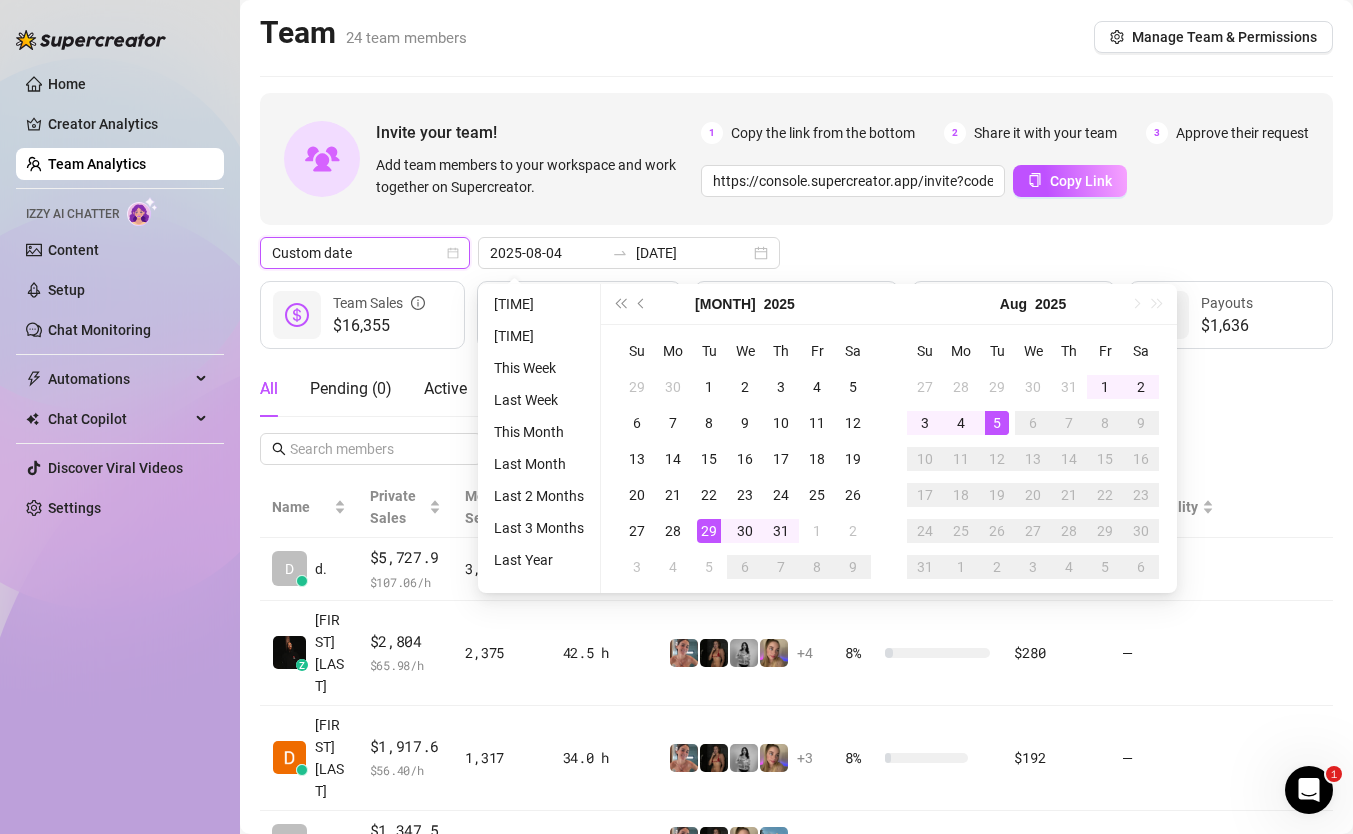type on "[DATE]" 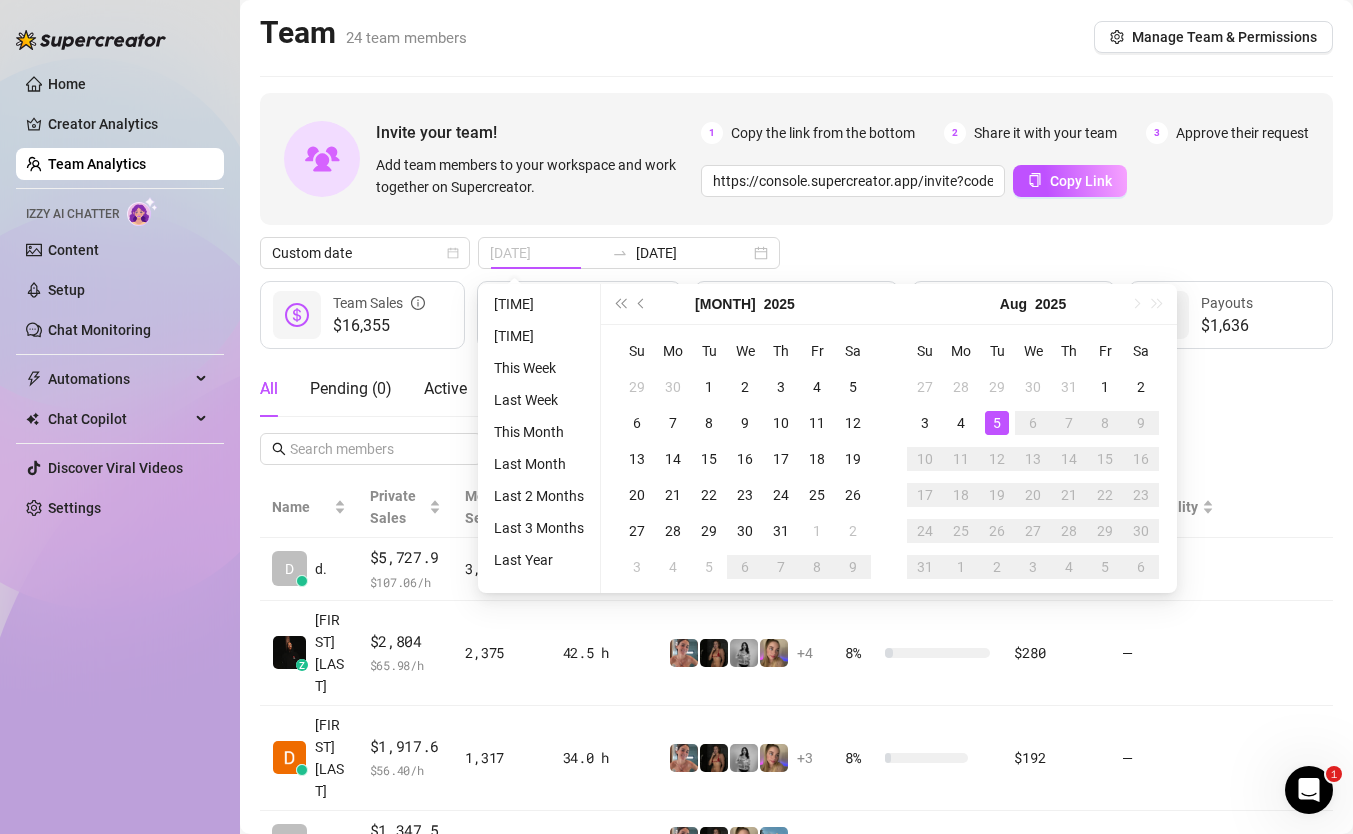 click on "5" at bounding box center (997, 423) 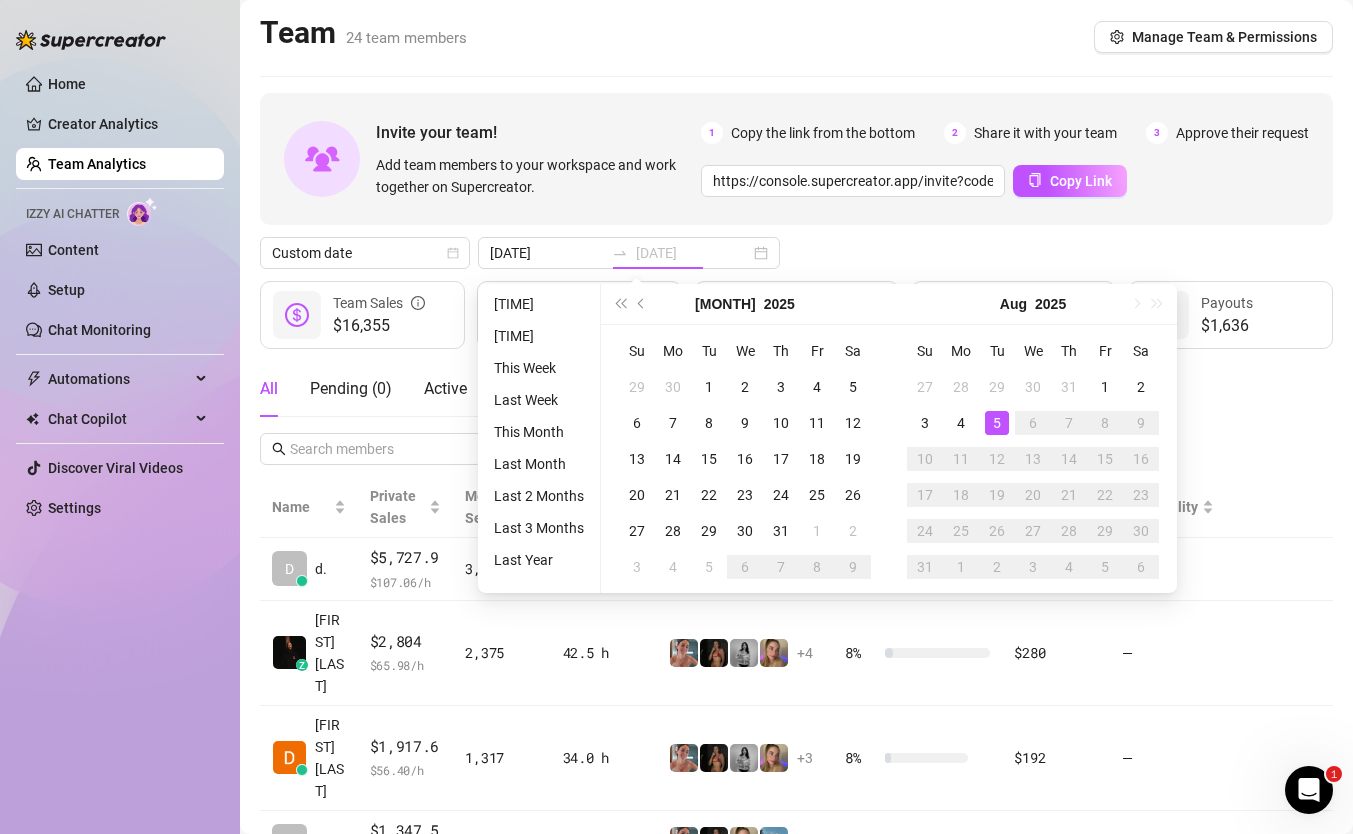 click on "5" at bounding box center (997, 423) 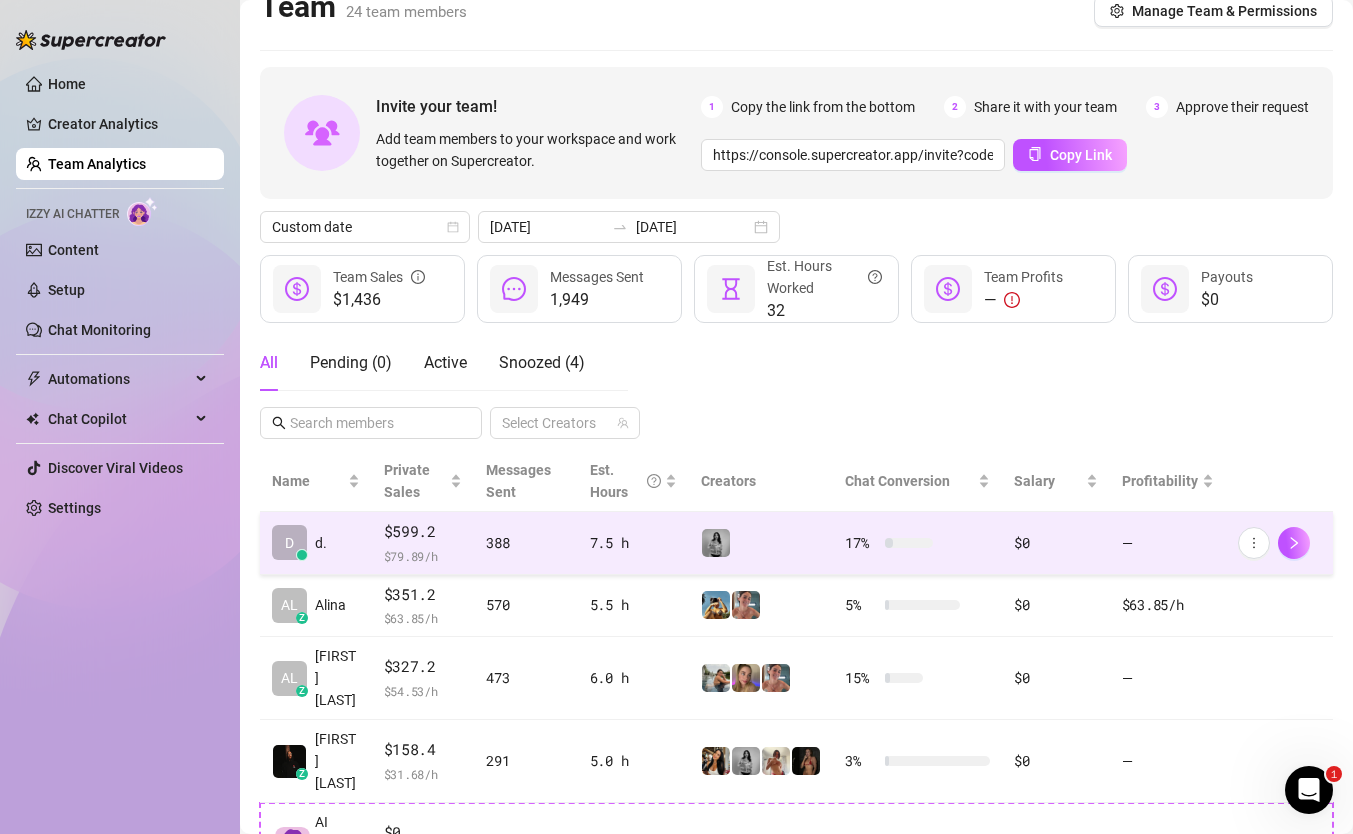 scroll, scrollTop: 107, scrollLeft: 0, axis: vertical 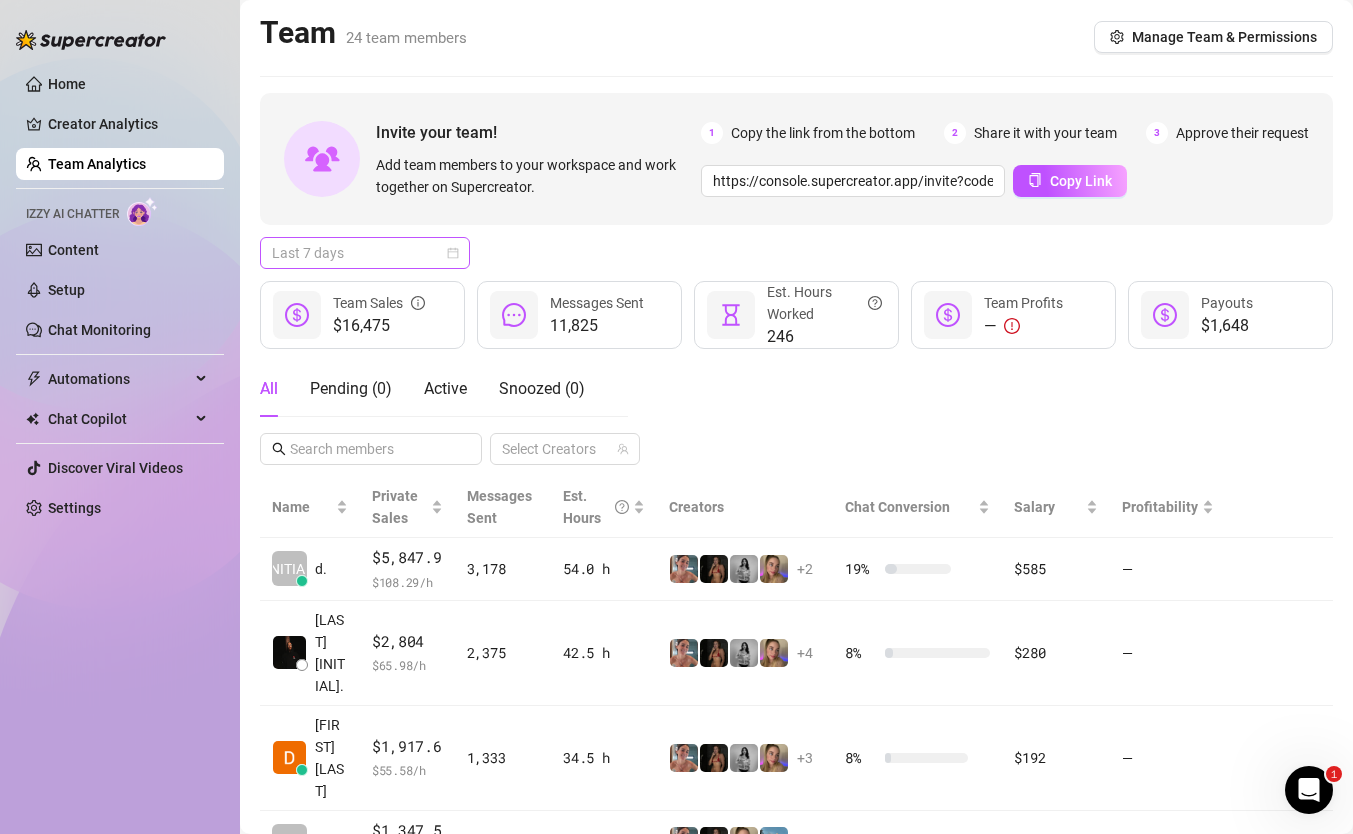 click on "Last 7 days" at bounding box center (365, 253) 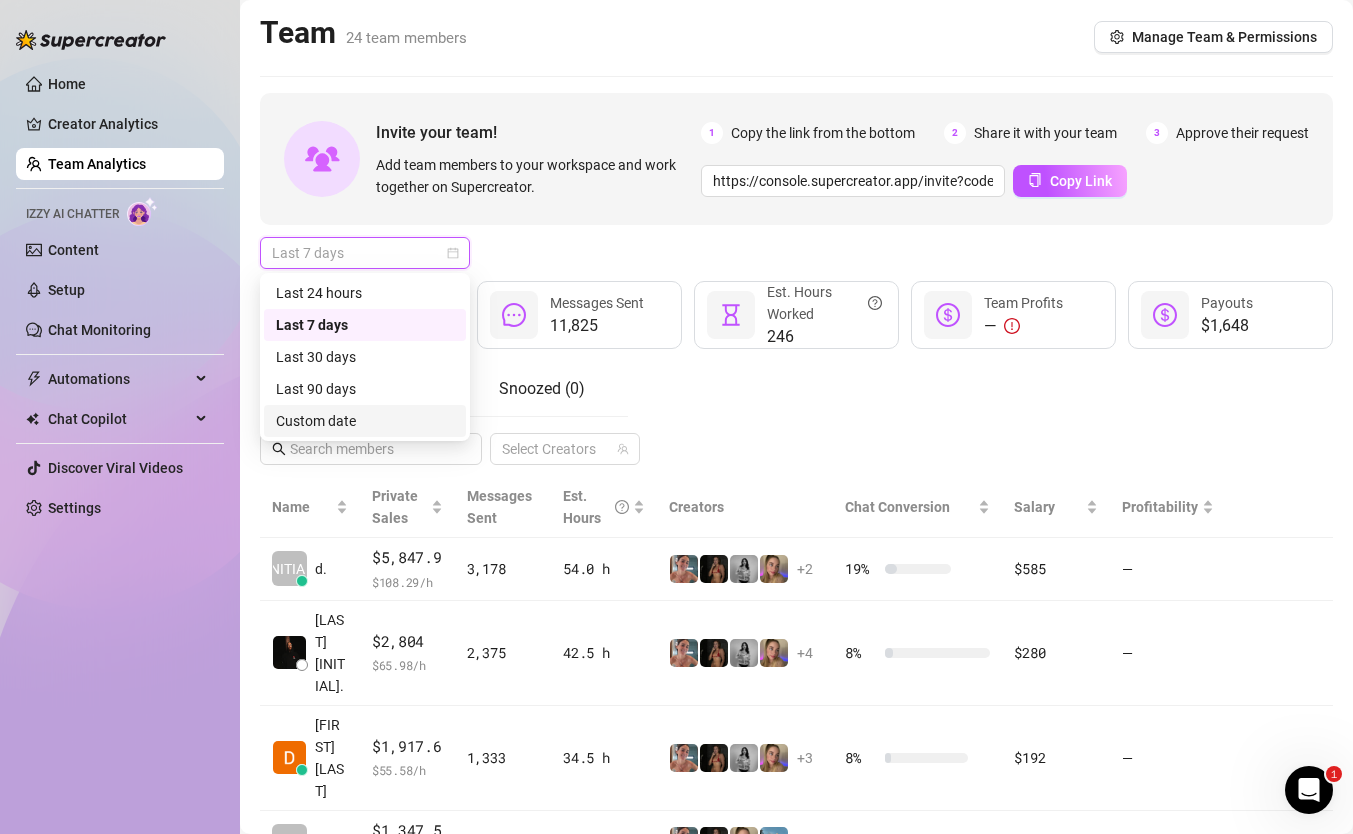 click on "Custom date" at bounding box center [365, 421] 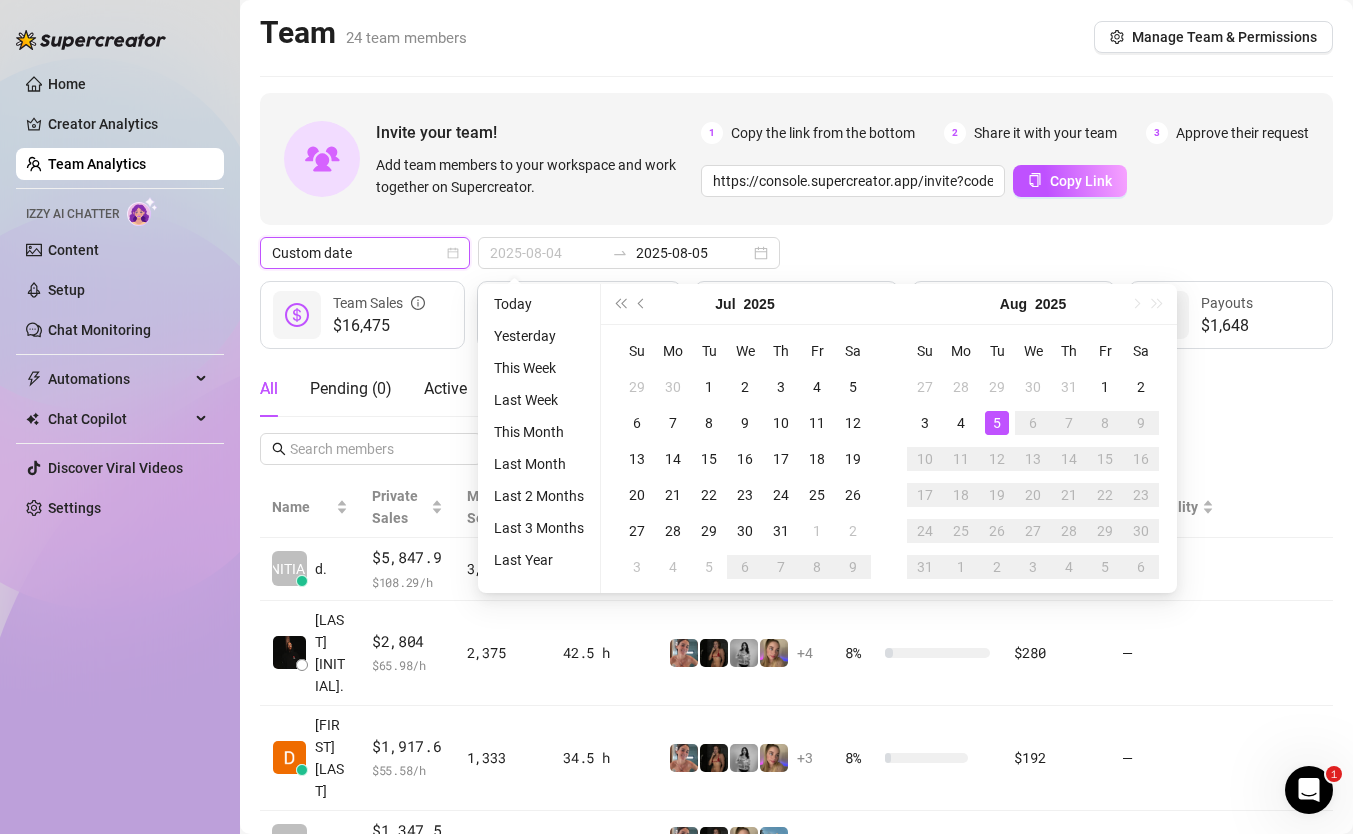 type on "[DATE]" 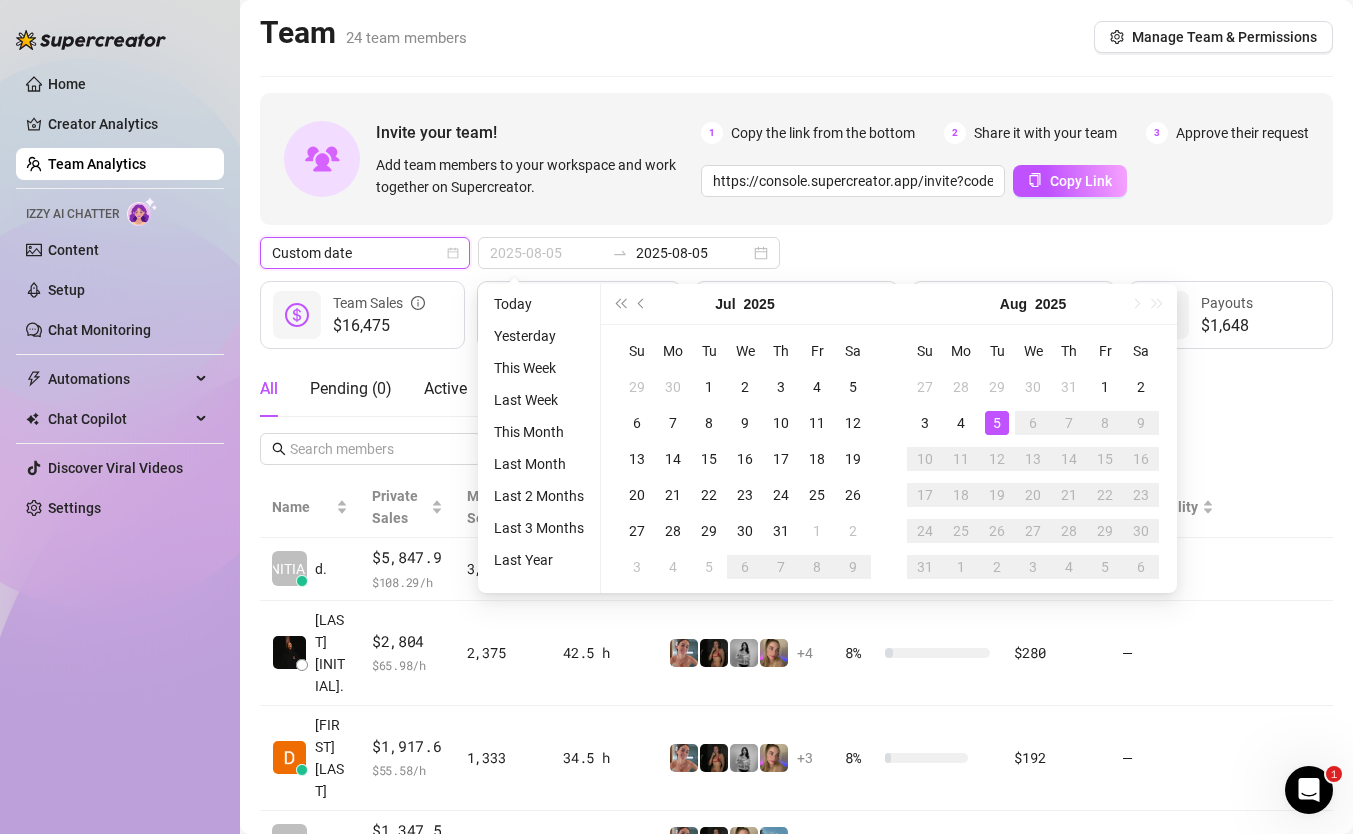 click on "5" at bounding box center [997, 423] 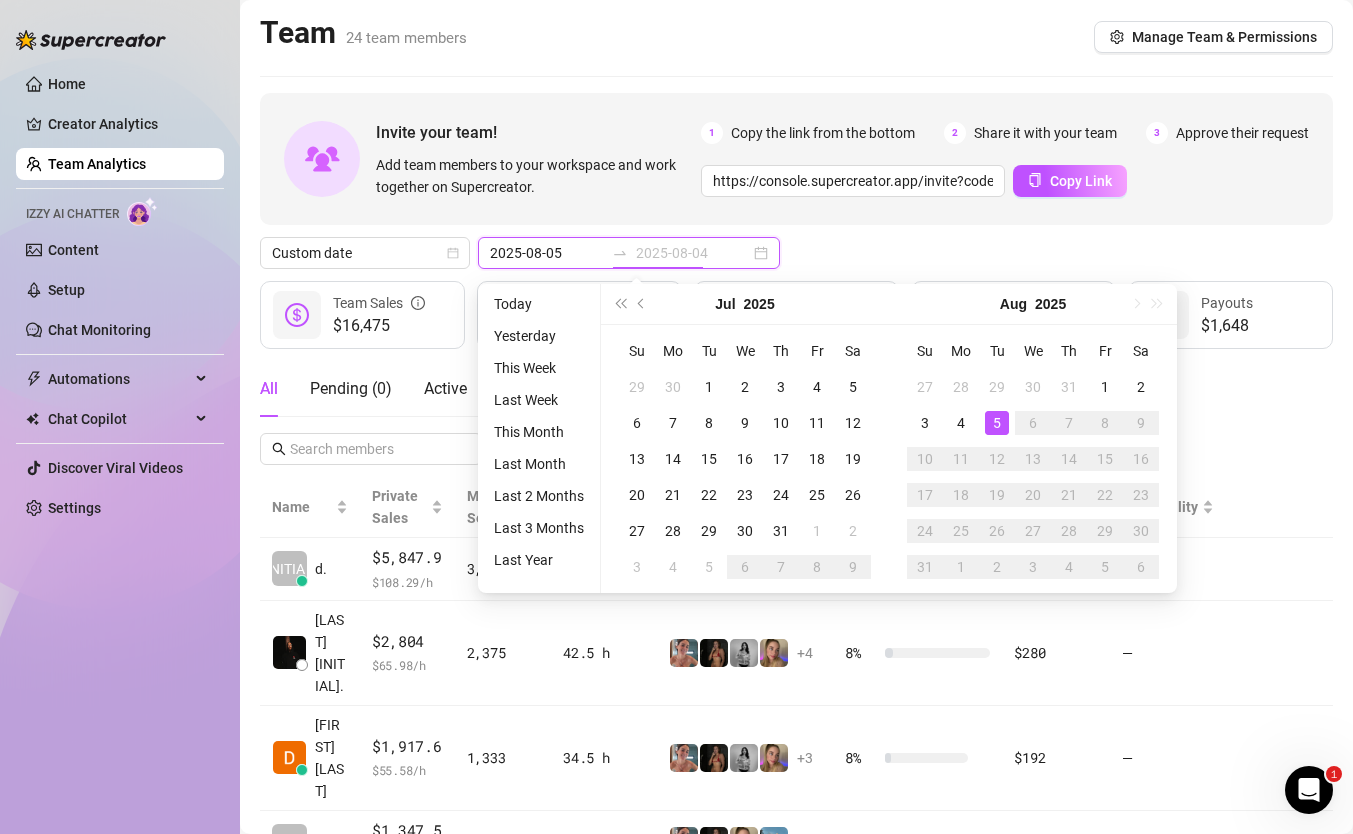 type on "[DATE]" 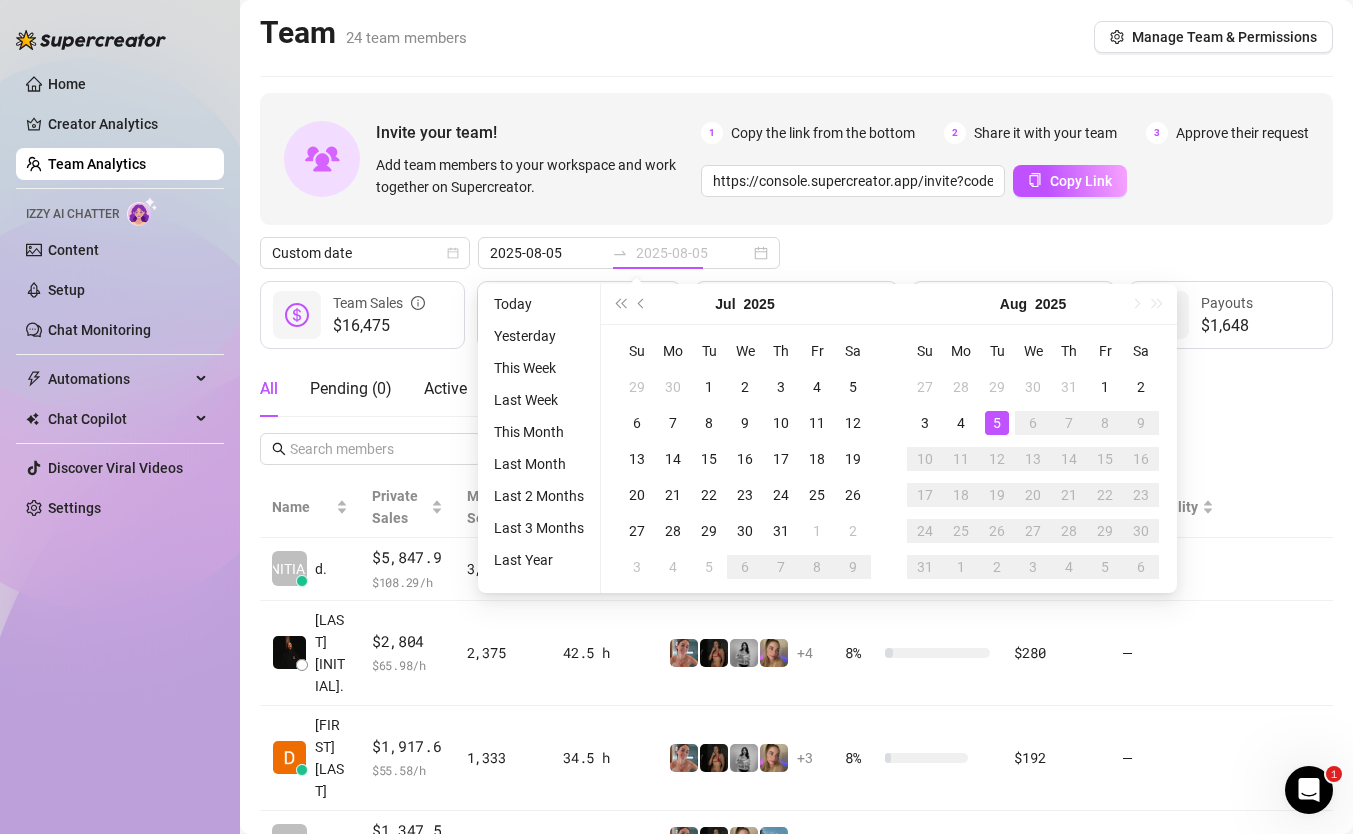 click on "5" at bounding box center [997, 423] 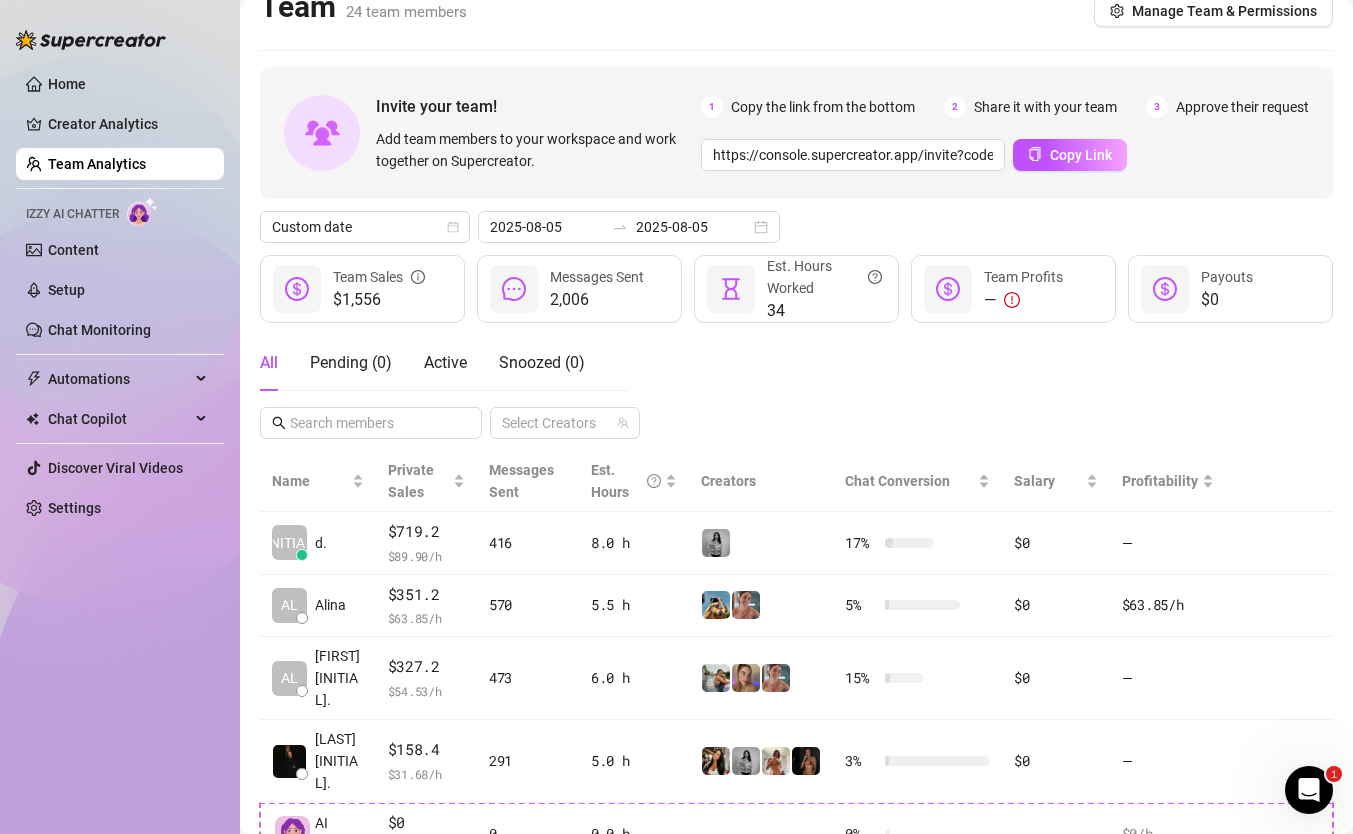 scroll, scrollTop: 52, scrollLeft: 0, axis: vertical 